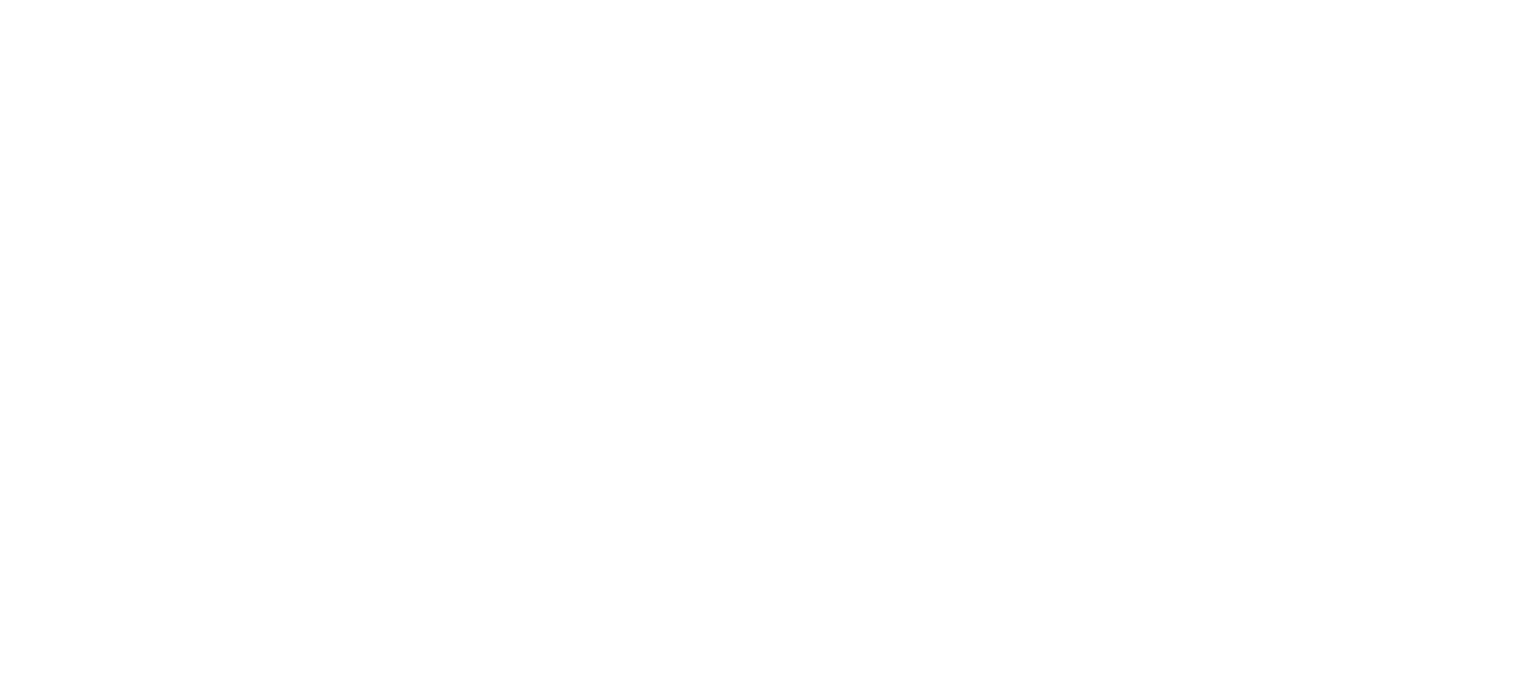 scroll, scrollTop: 0, scrollLeft: 0, axis: both 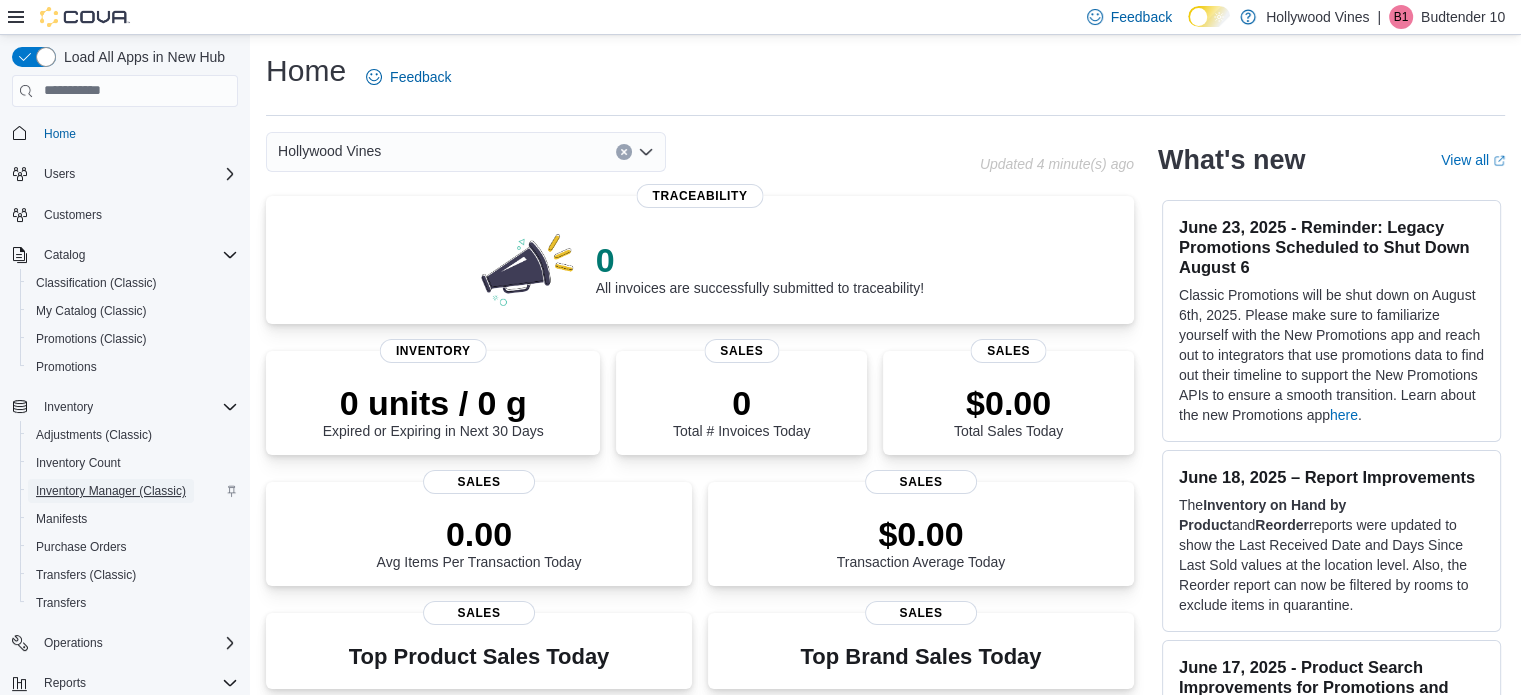 click on "Inventory Manager (Classic)" at bounding box center (111, 491) 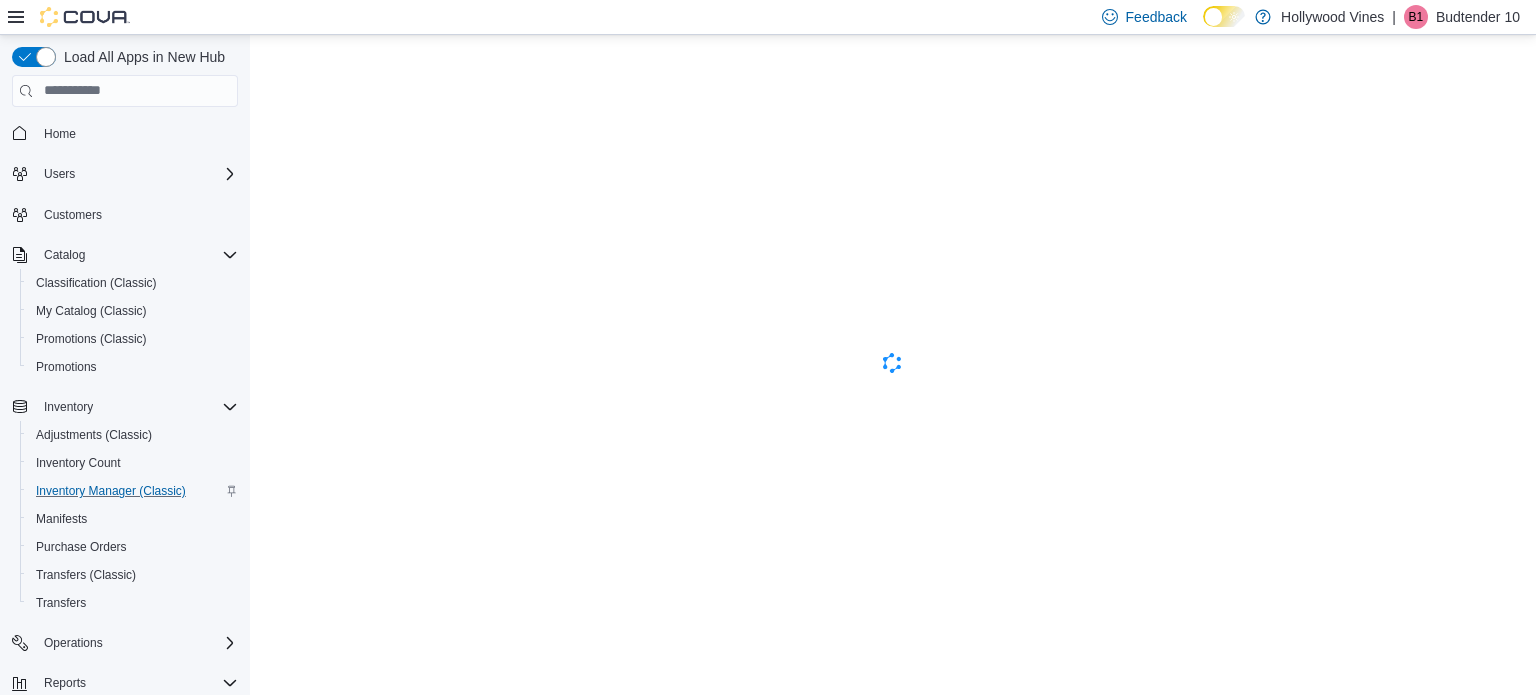 scroll, scrollTop: 0, scrollLeft: 0, axis: both 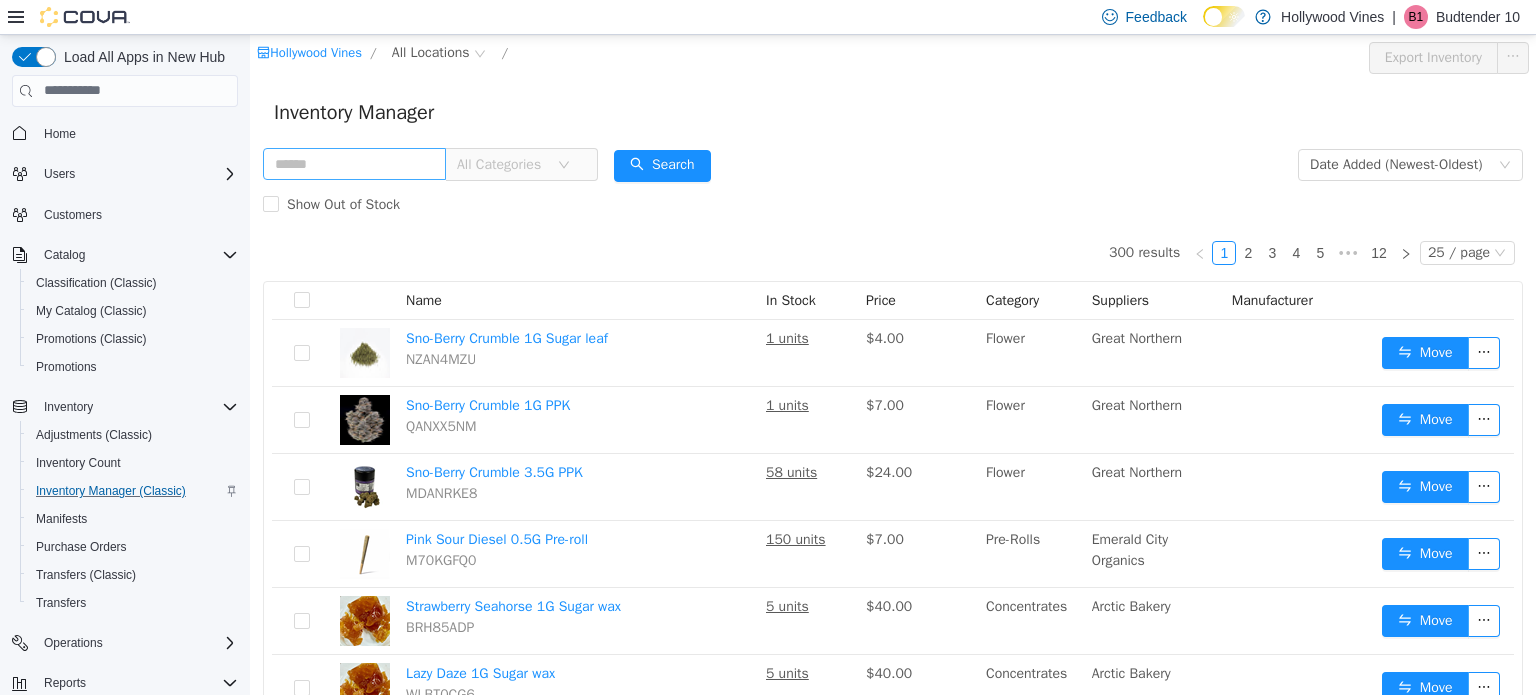 click at bounding box center [354, 163] 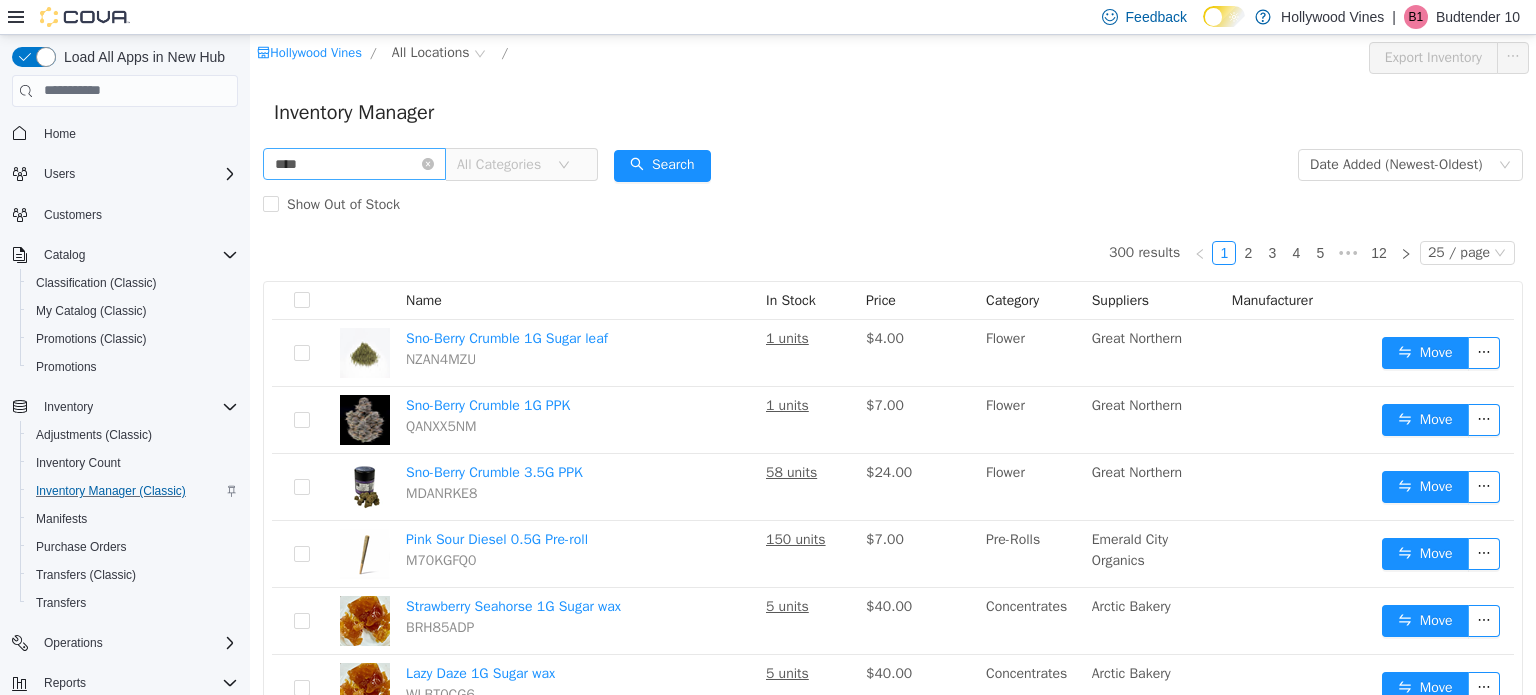 type on "**********" 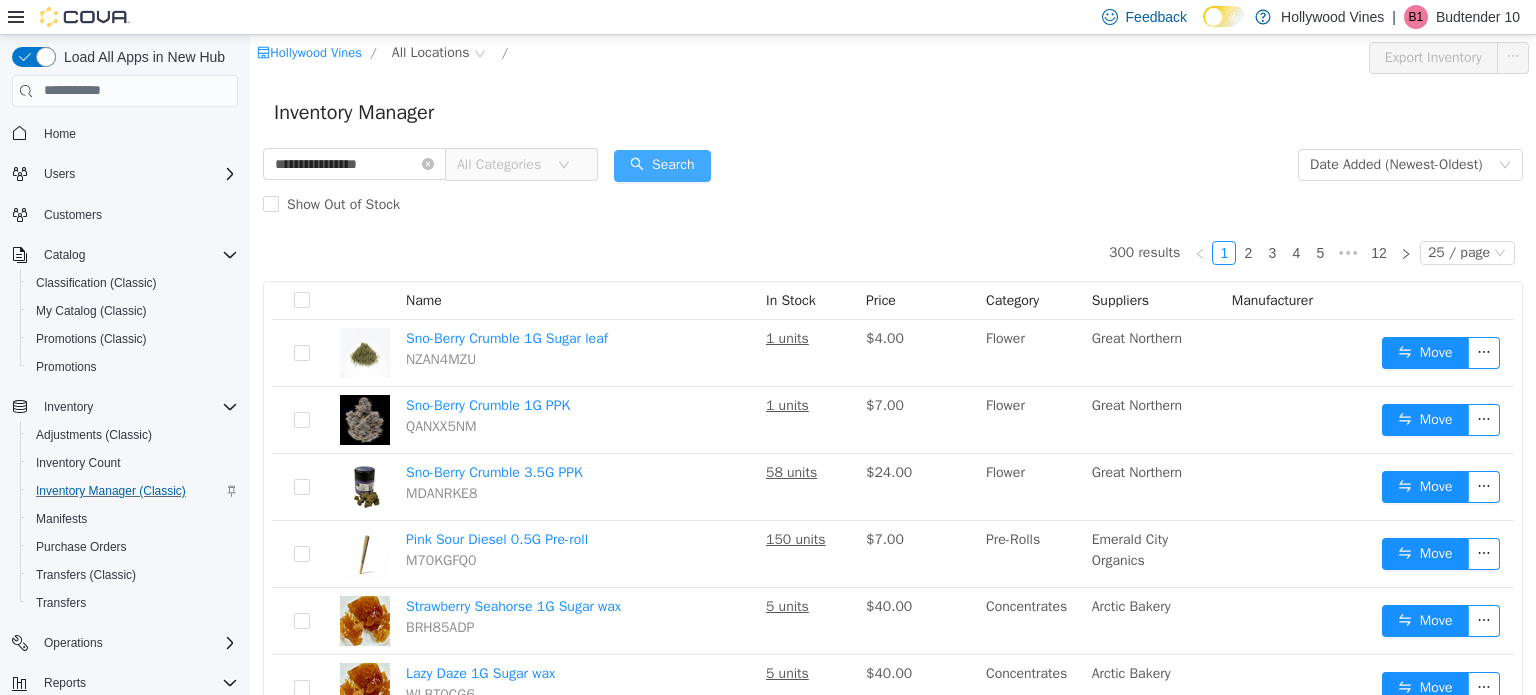 click on "Search" at bounding box center [662, 165] 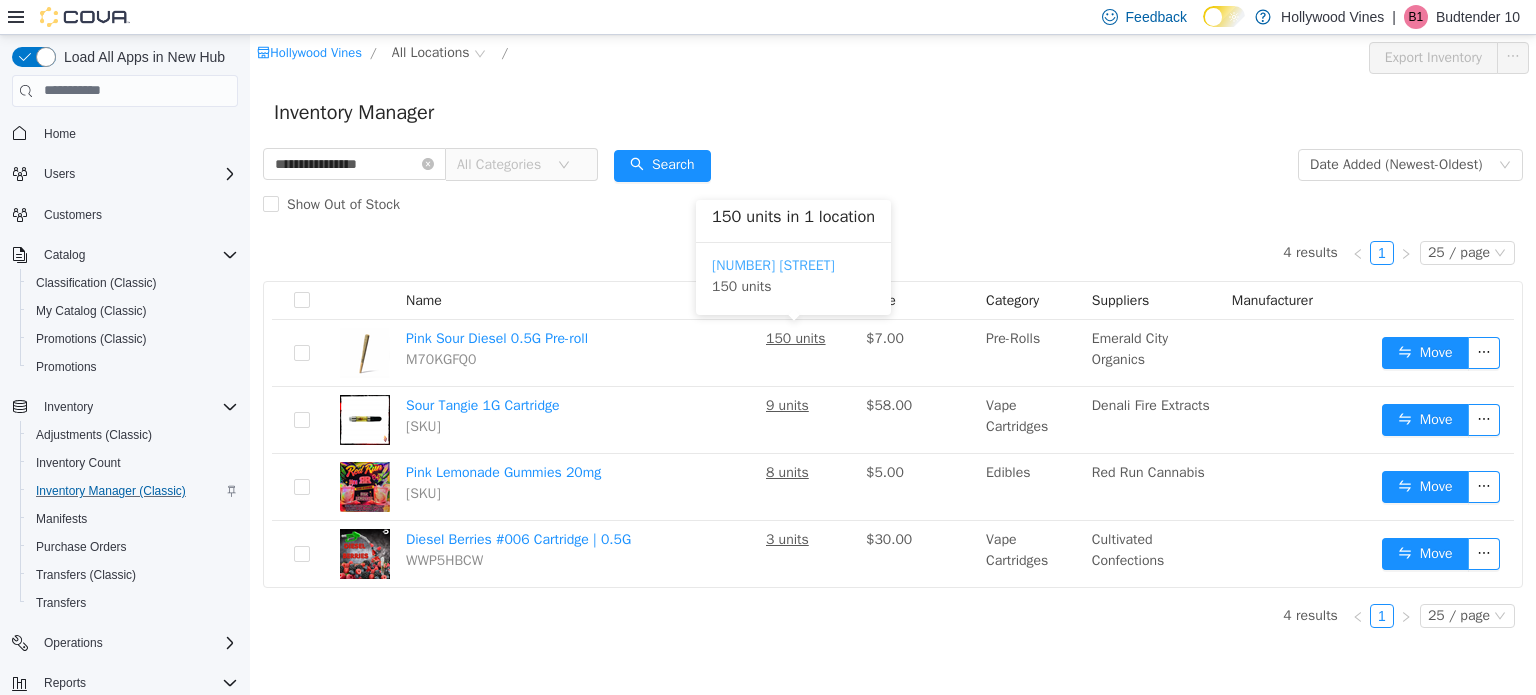 click on "3591 S. Vine Rd" at bounding box center (773, 264) 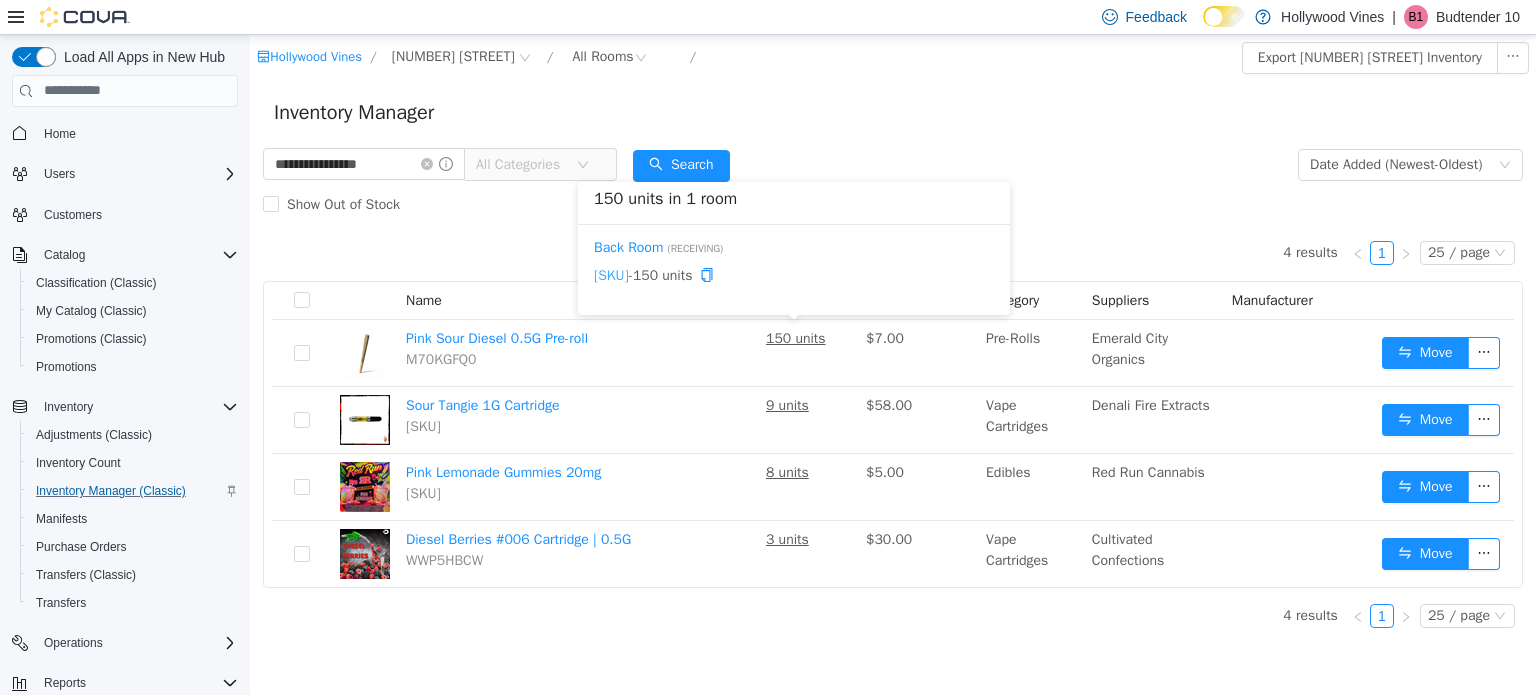 click on "1A402030000558D000005495" at bounding box center [611, 274] 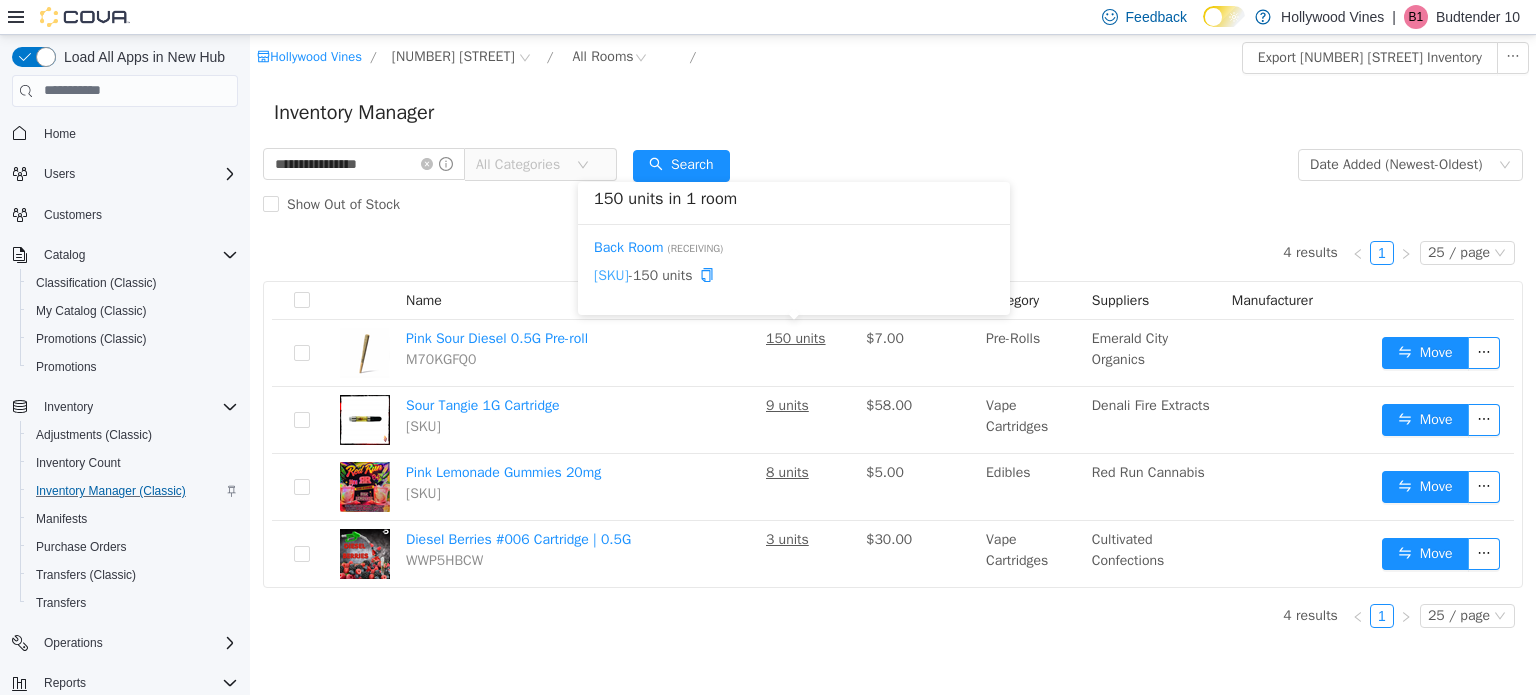 click on "1A402030000558D000005495" at bounding box center [611, 274] 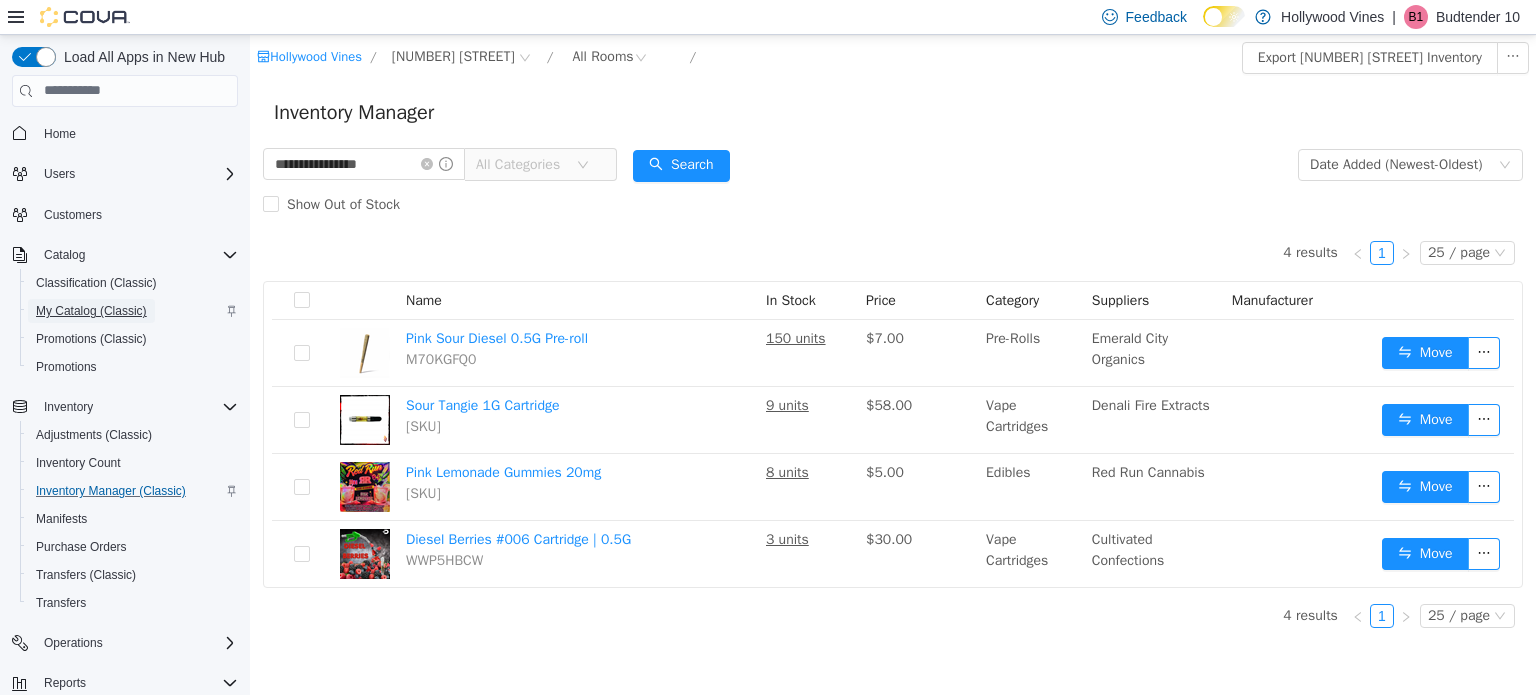 click on "My Catalog (Classic)" at bounding box center [91, 311] 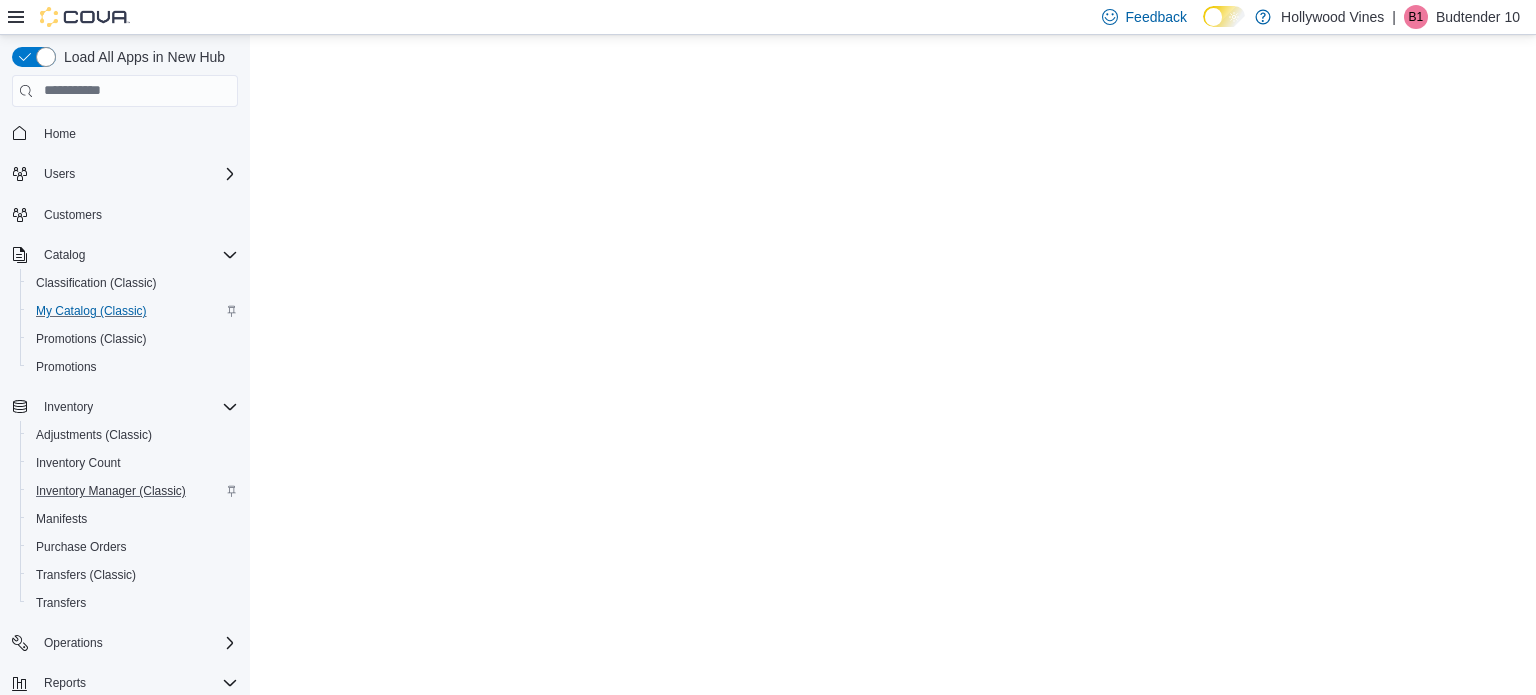 scroll, scrollTop: 0, scrollLeft: 0, axis: both 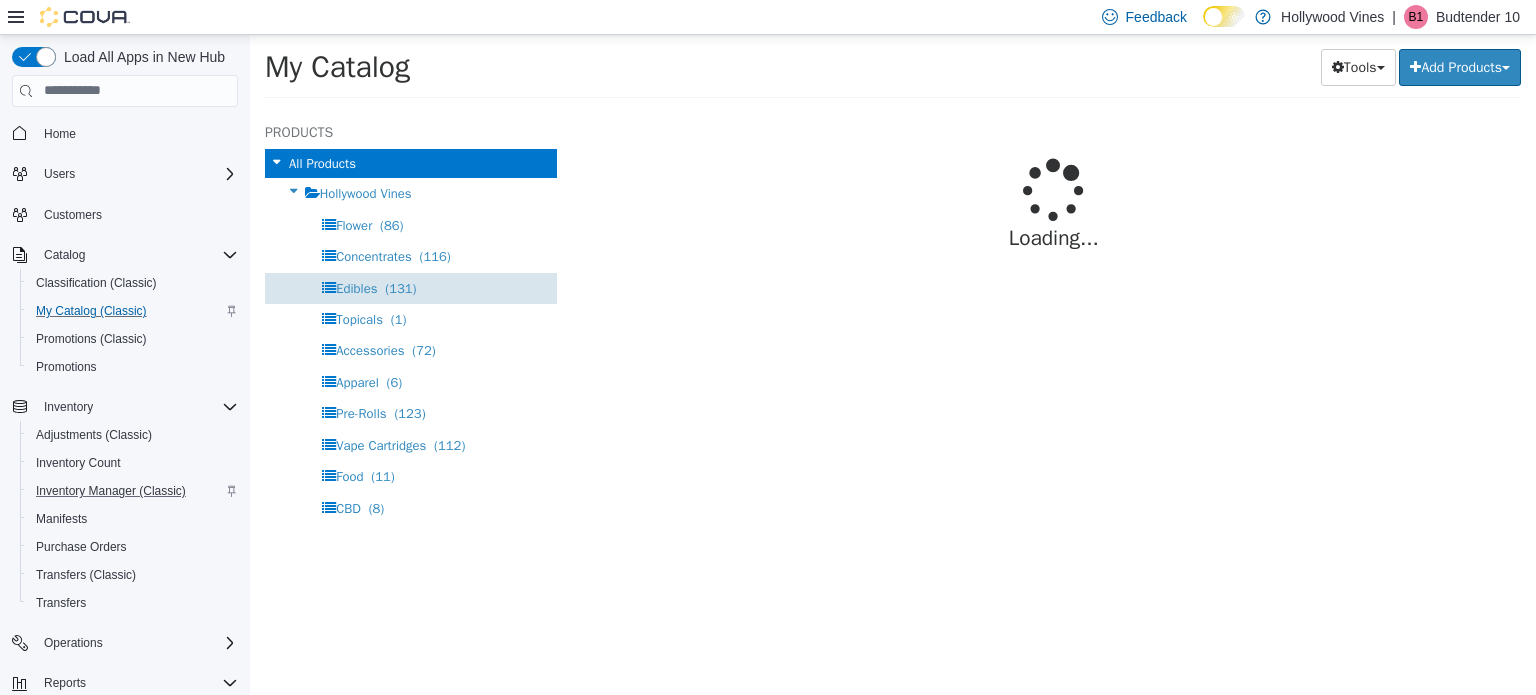 select on "**********" 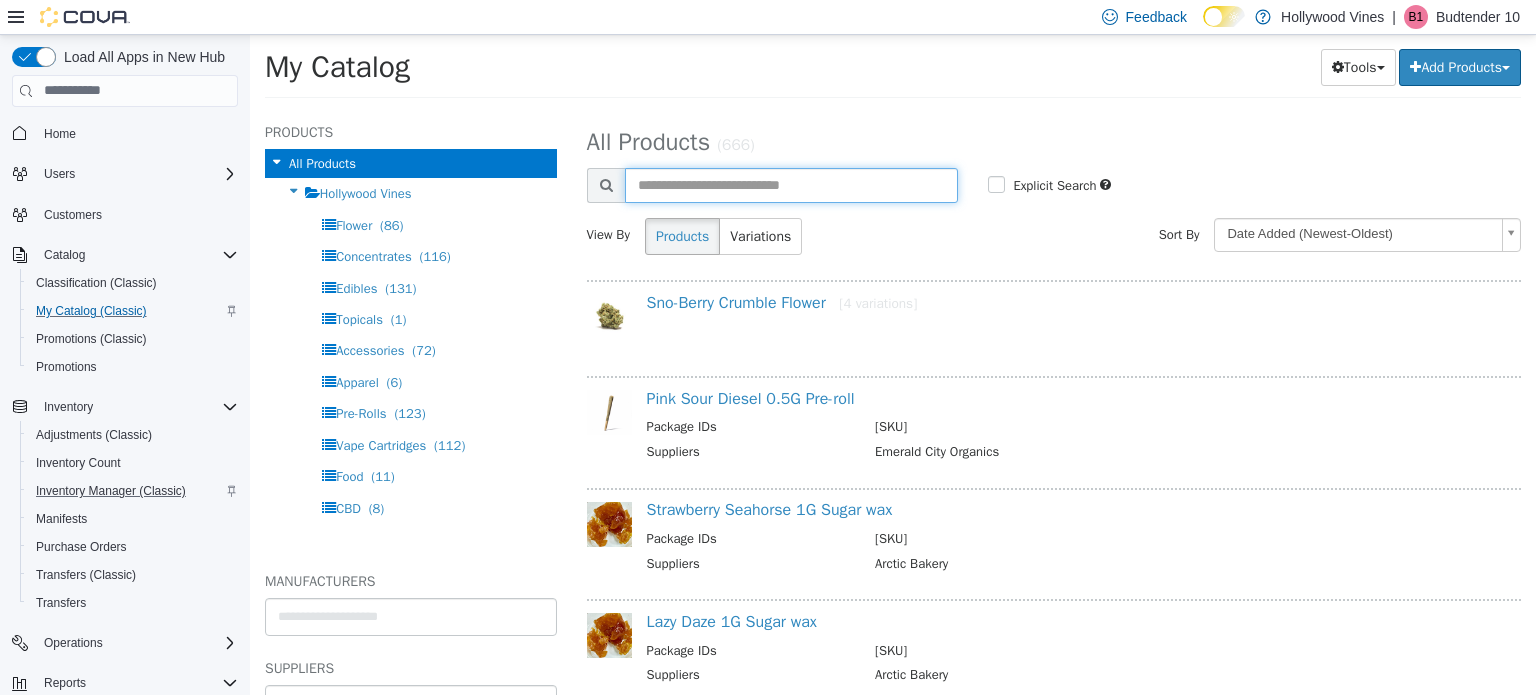 click at bounding box center [792, 184] 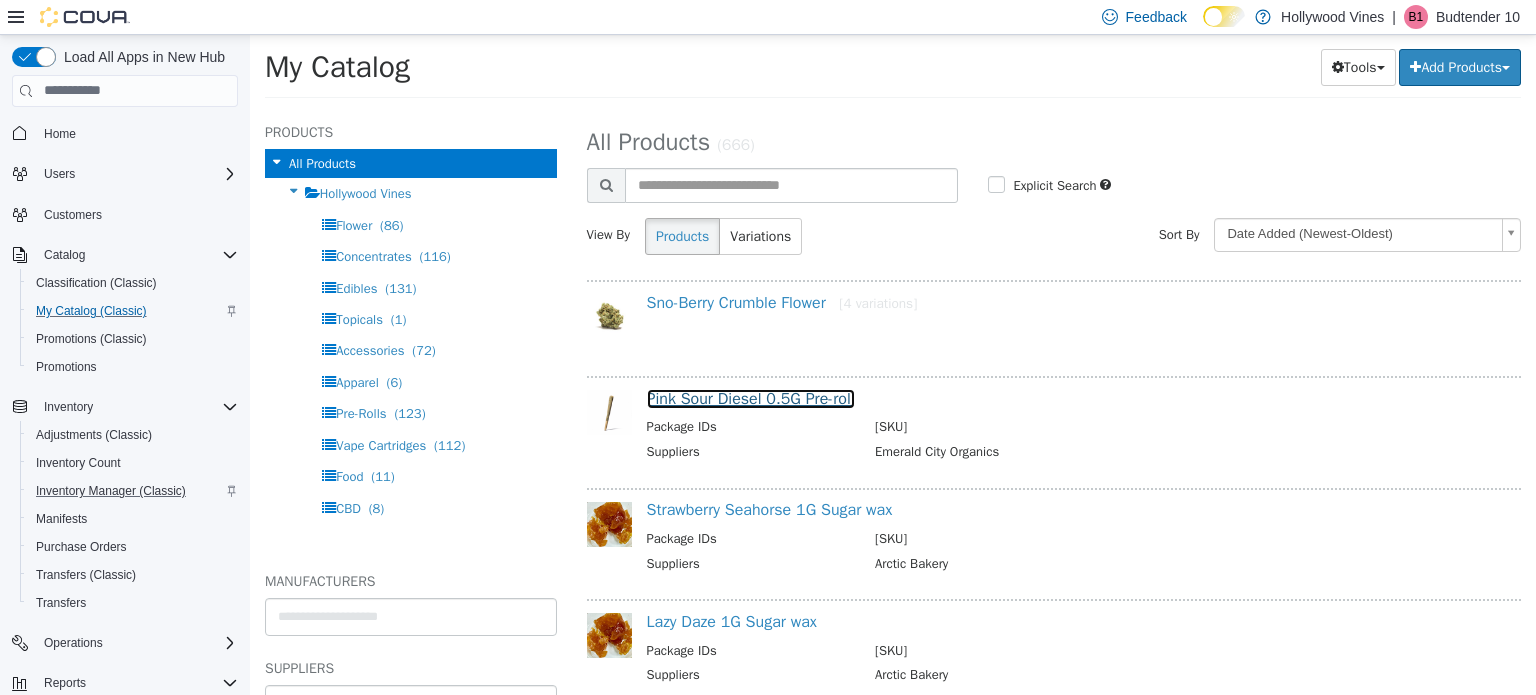 click on "Pink Sour Diesel 0.5G Pre-roll" at bounding box center [751, 398] 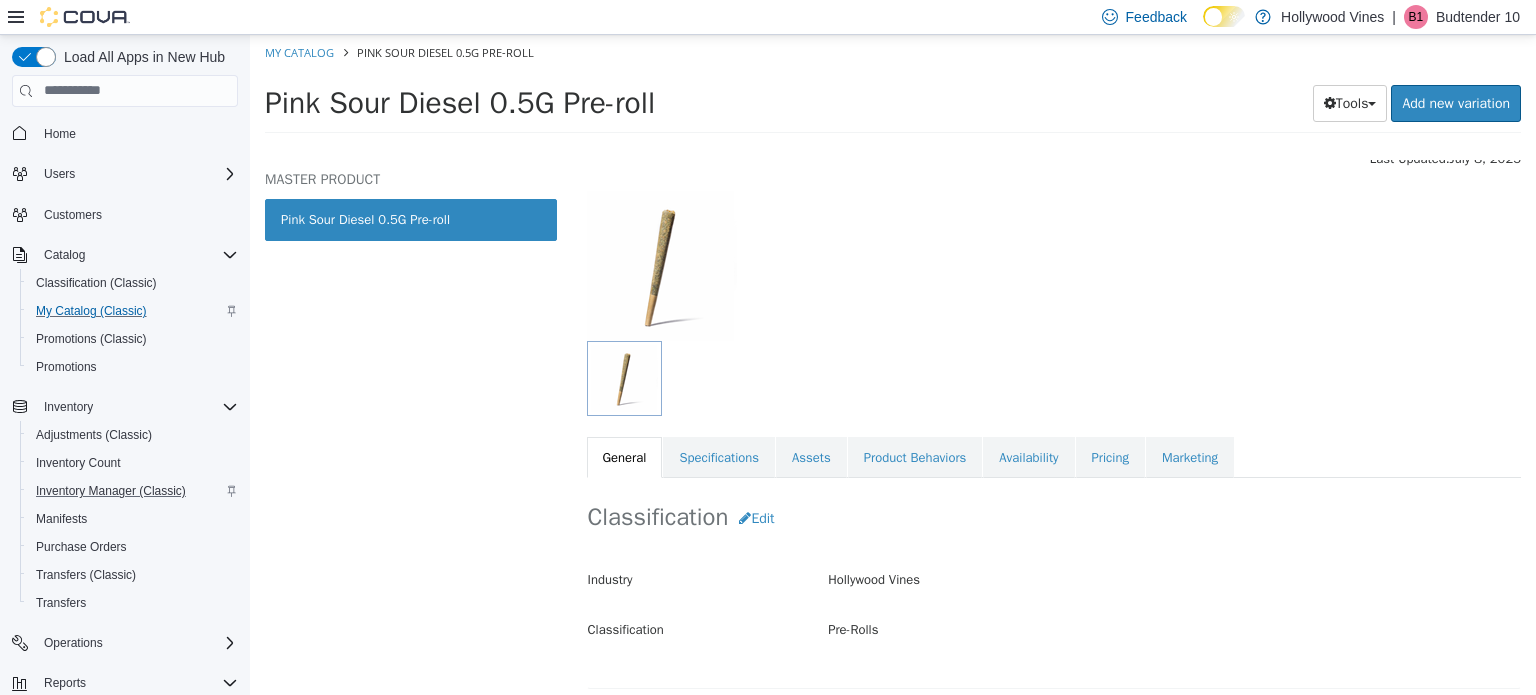 scroll, scrollTop: 104, scrollLeft: 0, axis: vertical 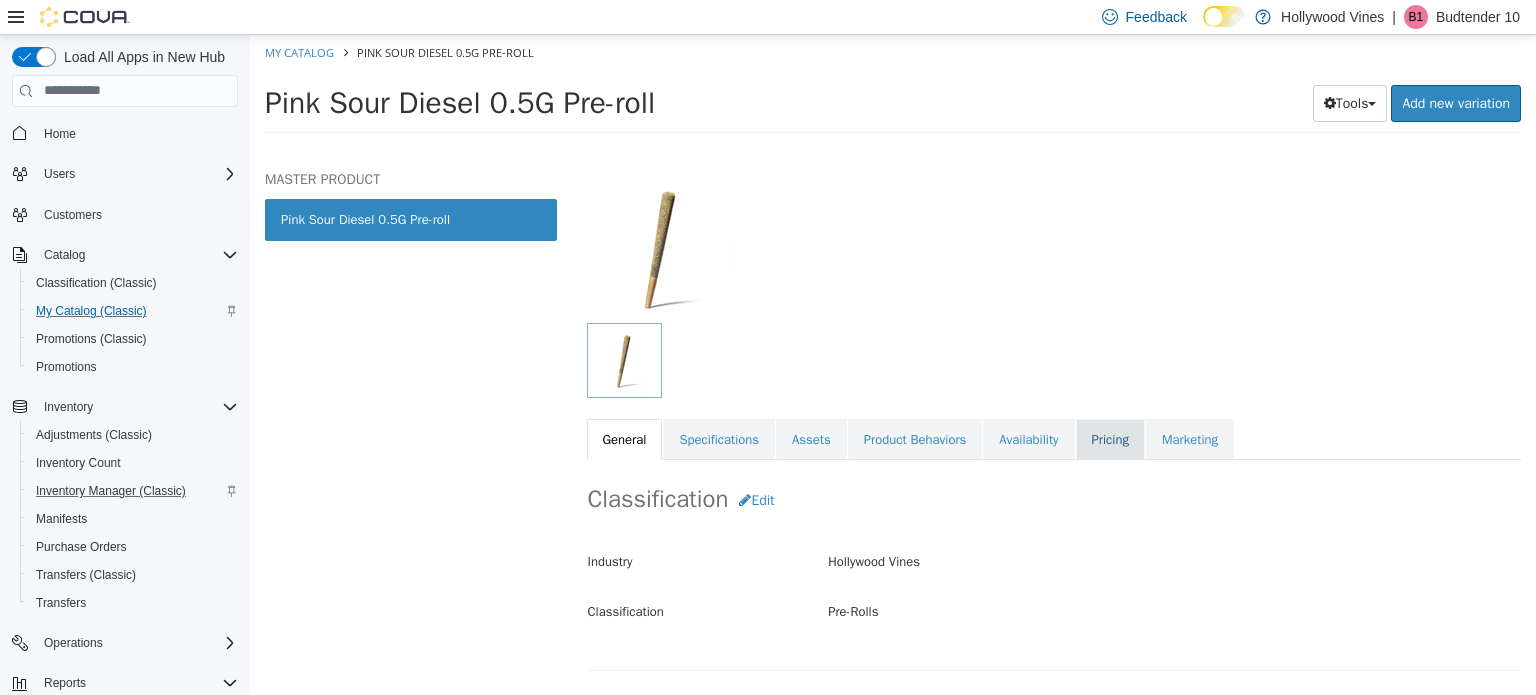 click on "Pricing" at bounding box center [1110, 439] 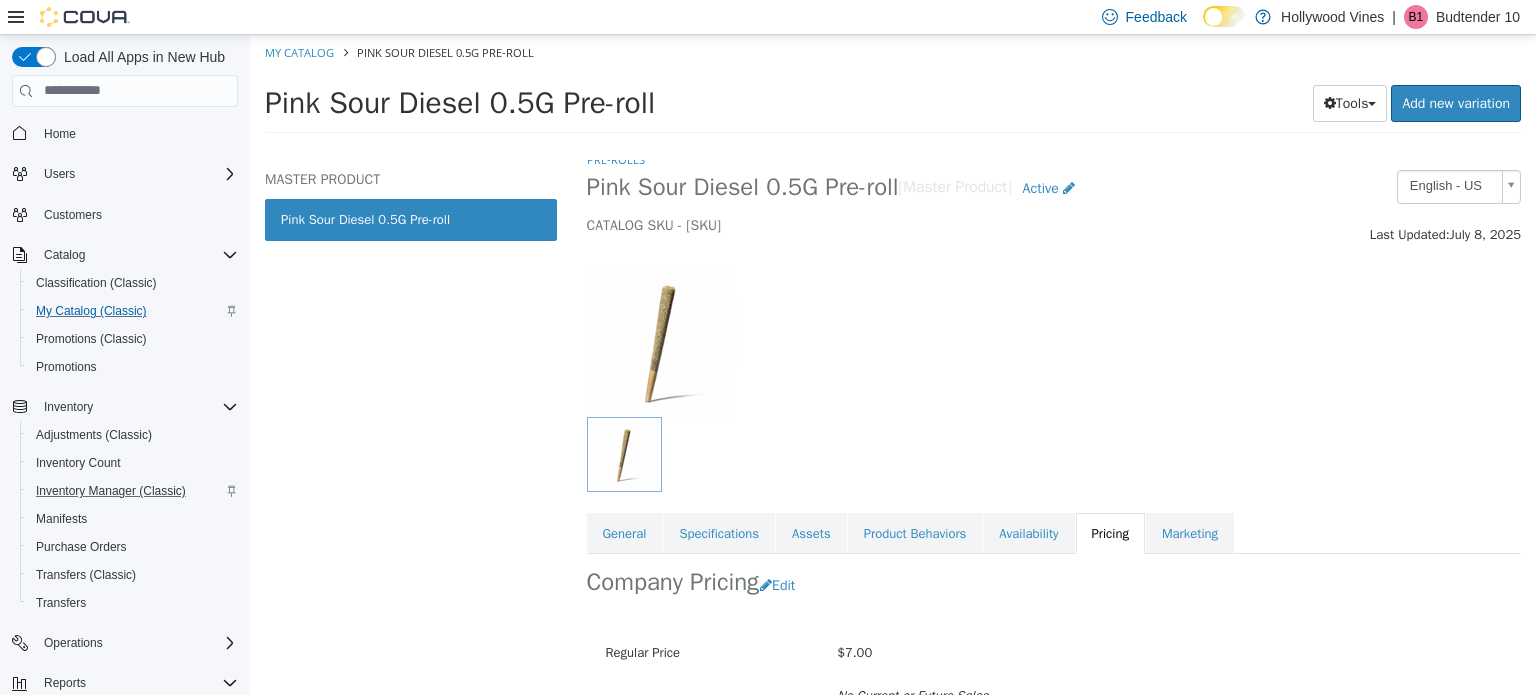scroll, scrollTop: 0, scrollLeft: 0, axis: both 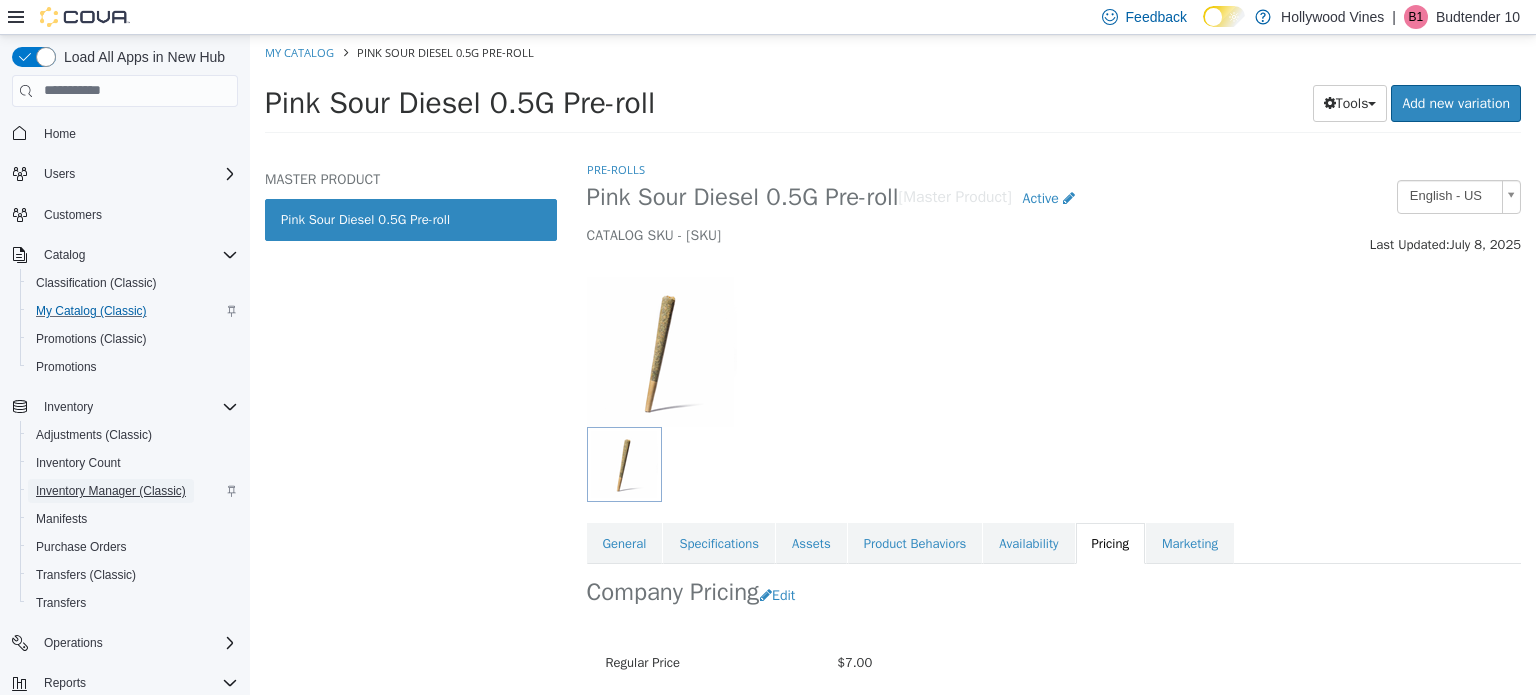 click on "Inventory Manager (Classic)" at bounding box center (111, 491) 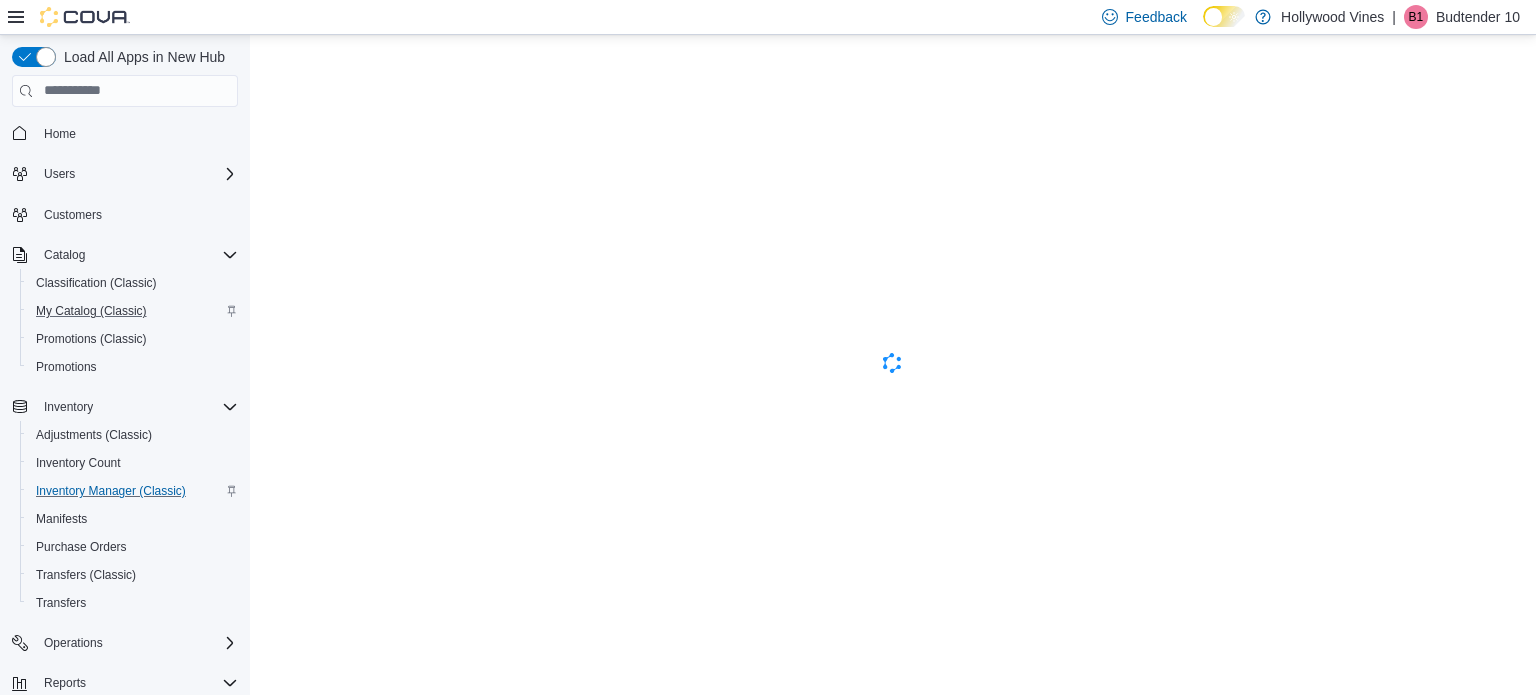 scroll, scrollTop: 0, scrollLeft: 0, axis: both 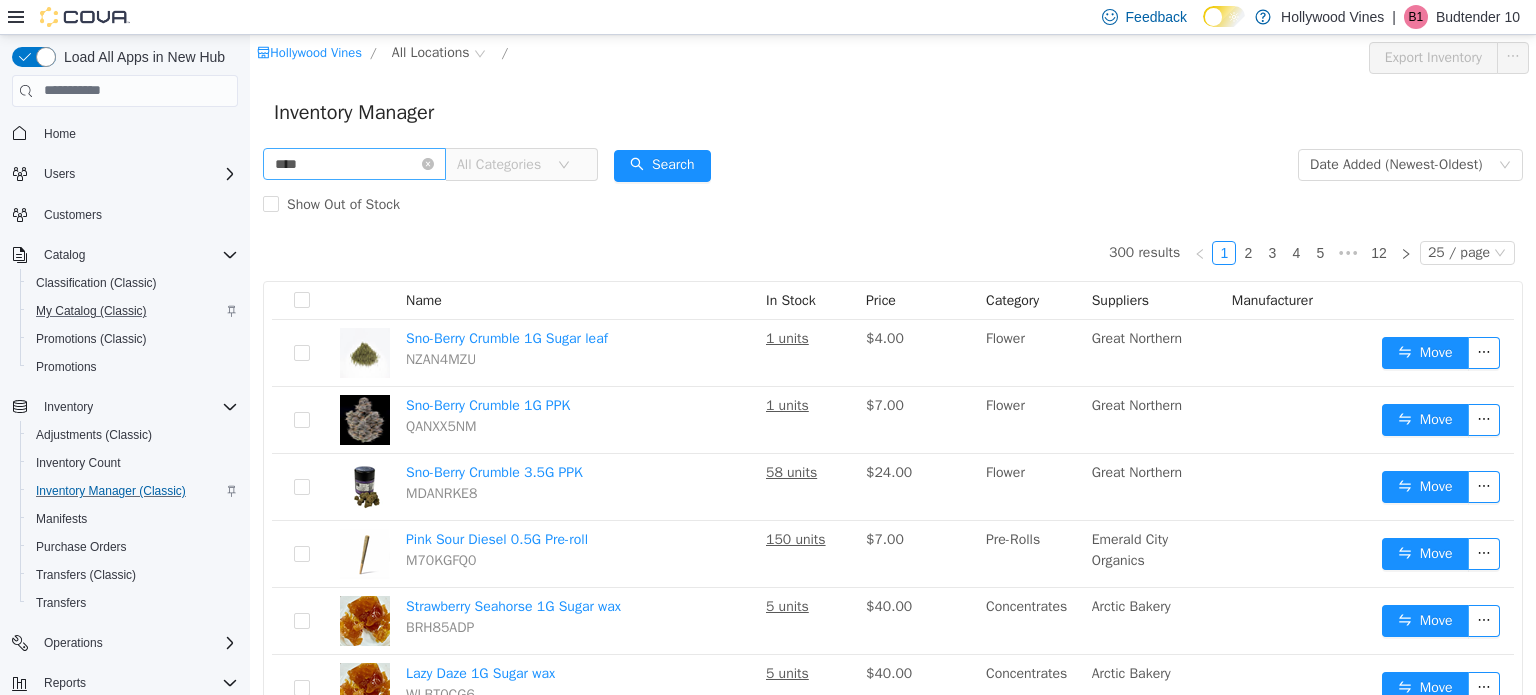 type on "**********" 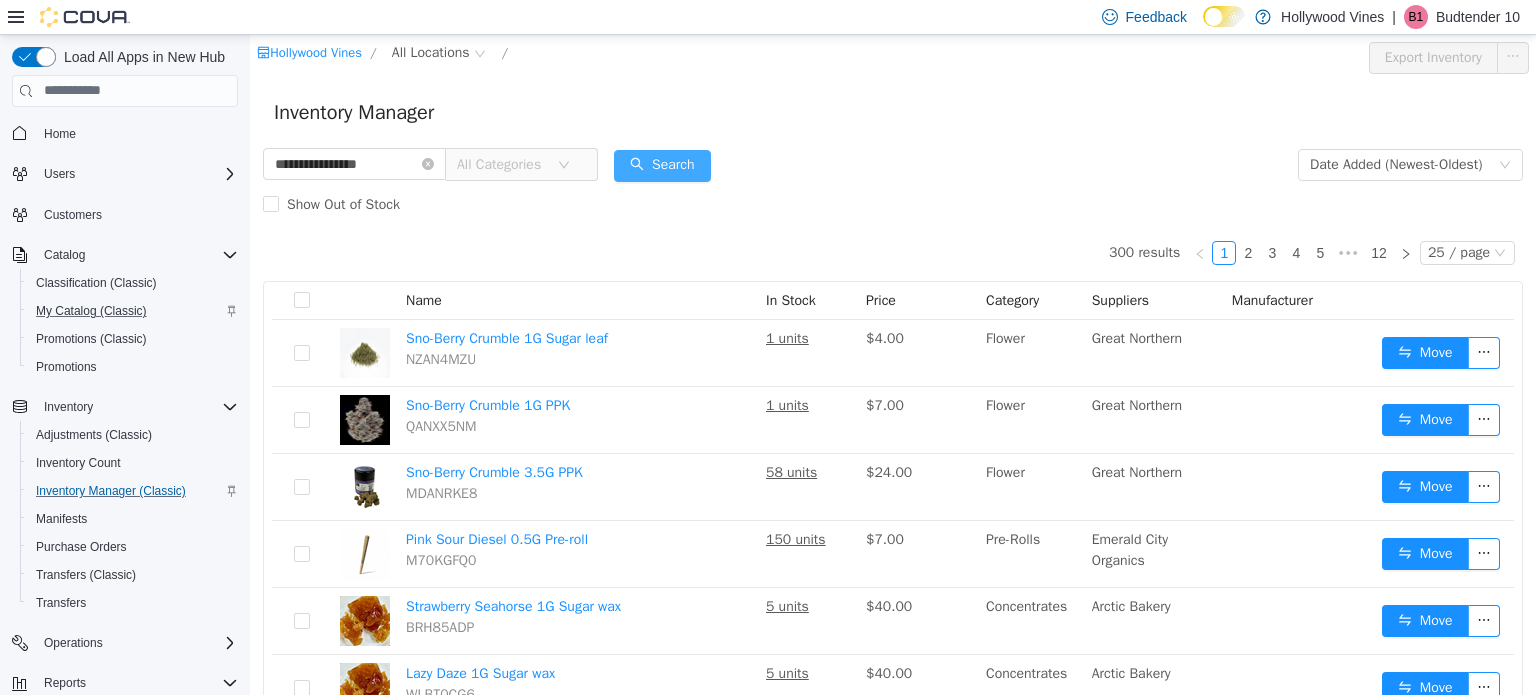 click on "Search" at bounding box center [662, 165] 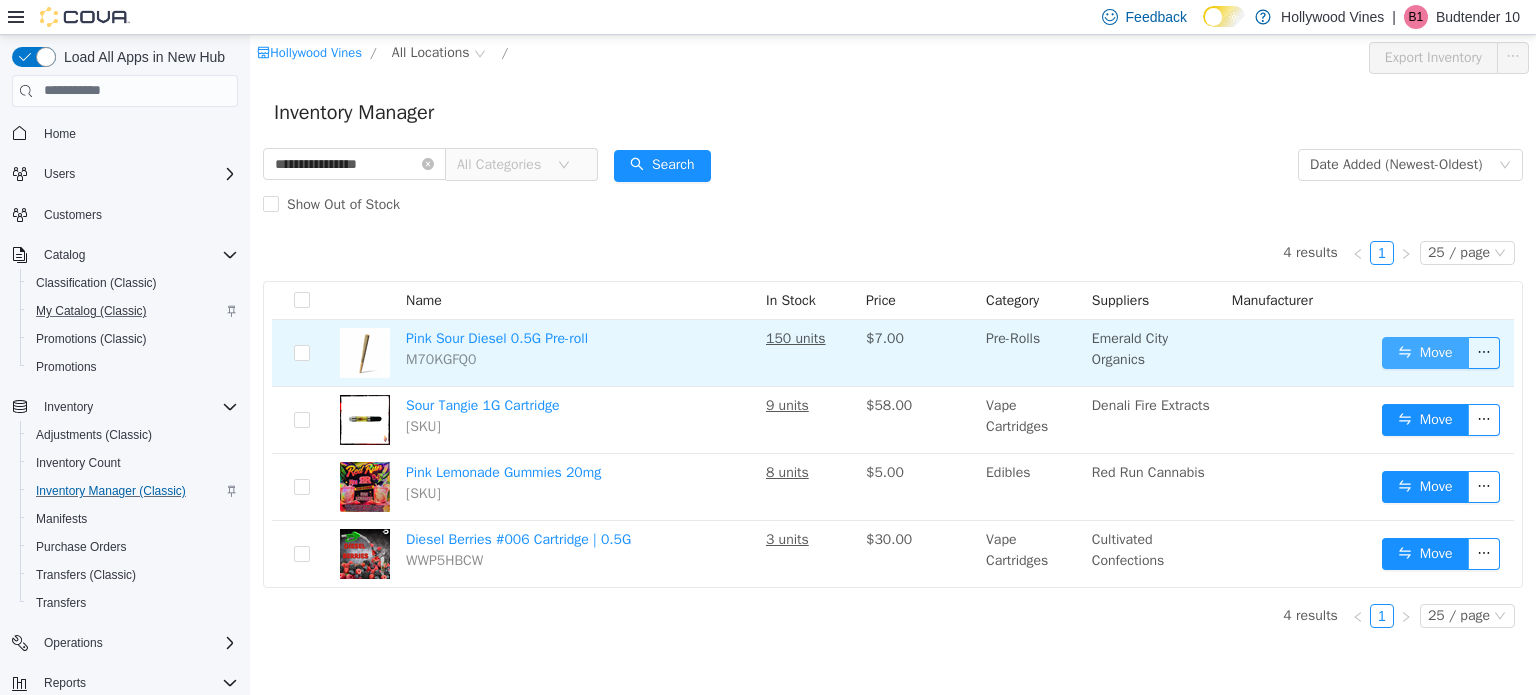 click on "Move" at bounding box center [1425, 352] 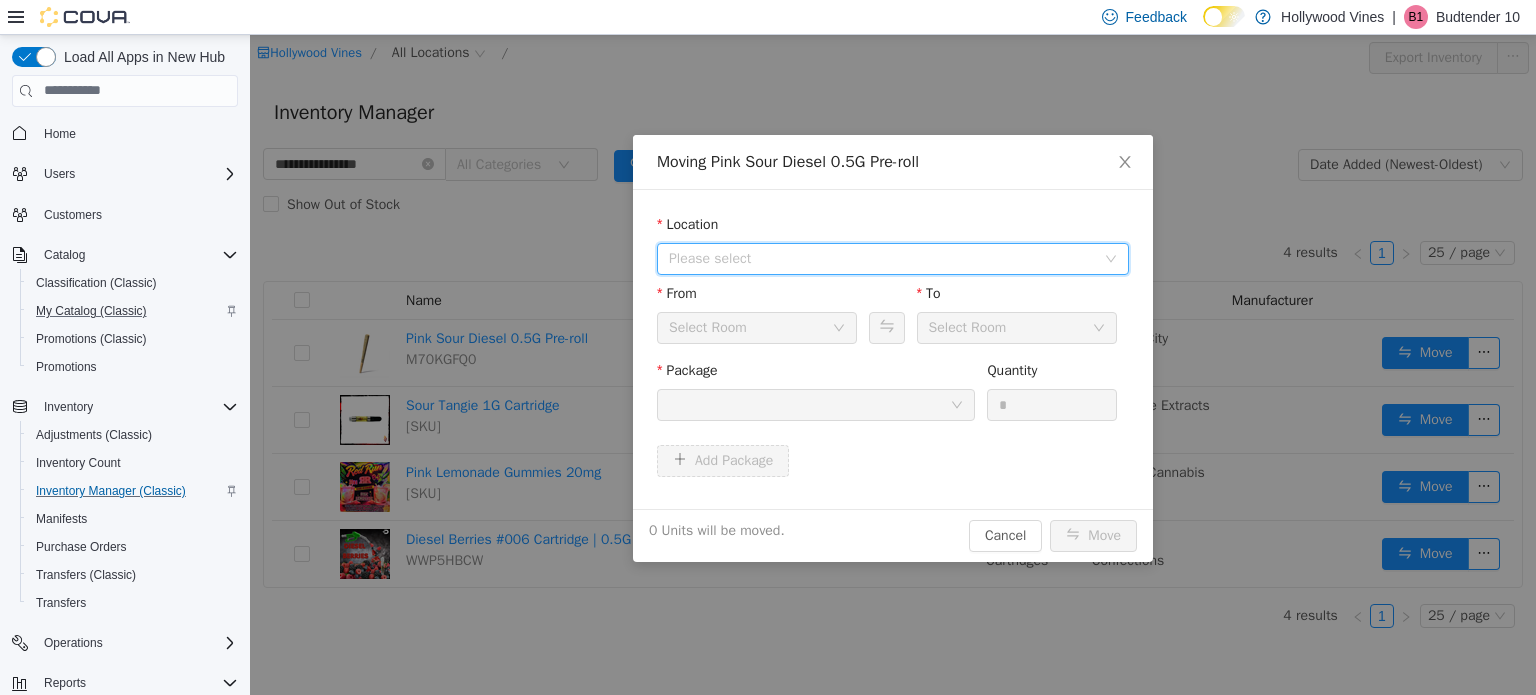 click on "Please select" at bounding box center (882, 258) 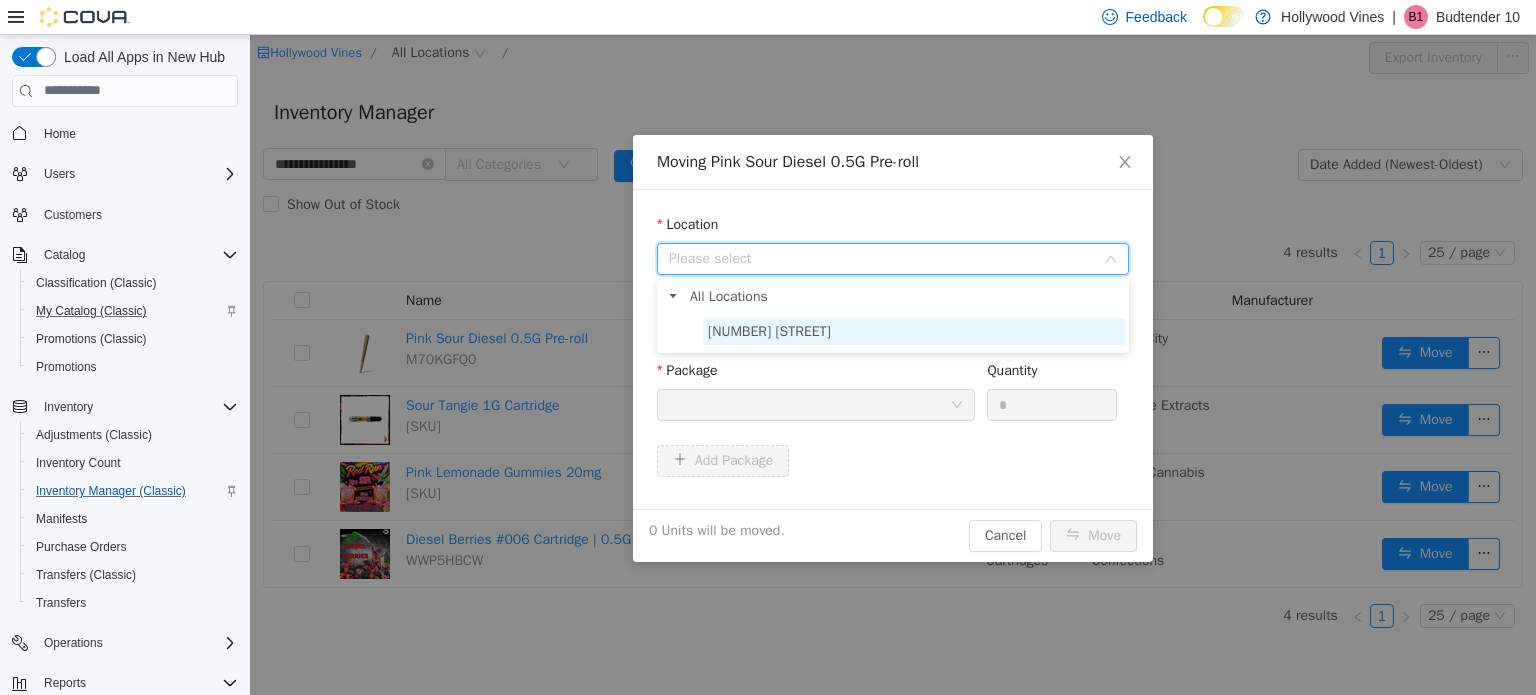 click on "3591 S. Vine Rd" at bounding box center [914, 330] 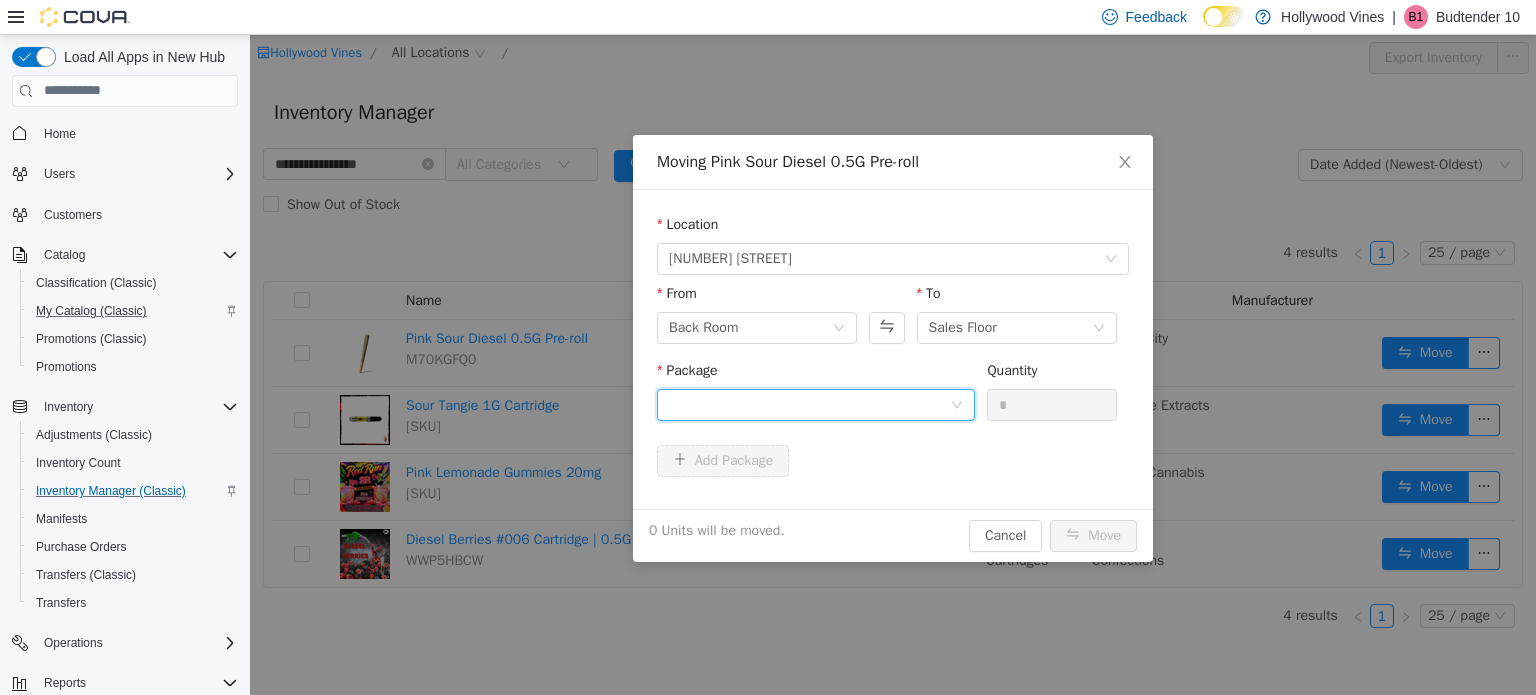 click at bounding box center [809, 404] 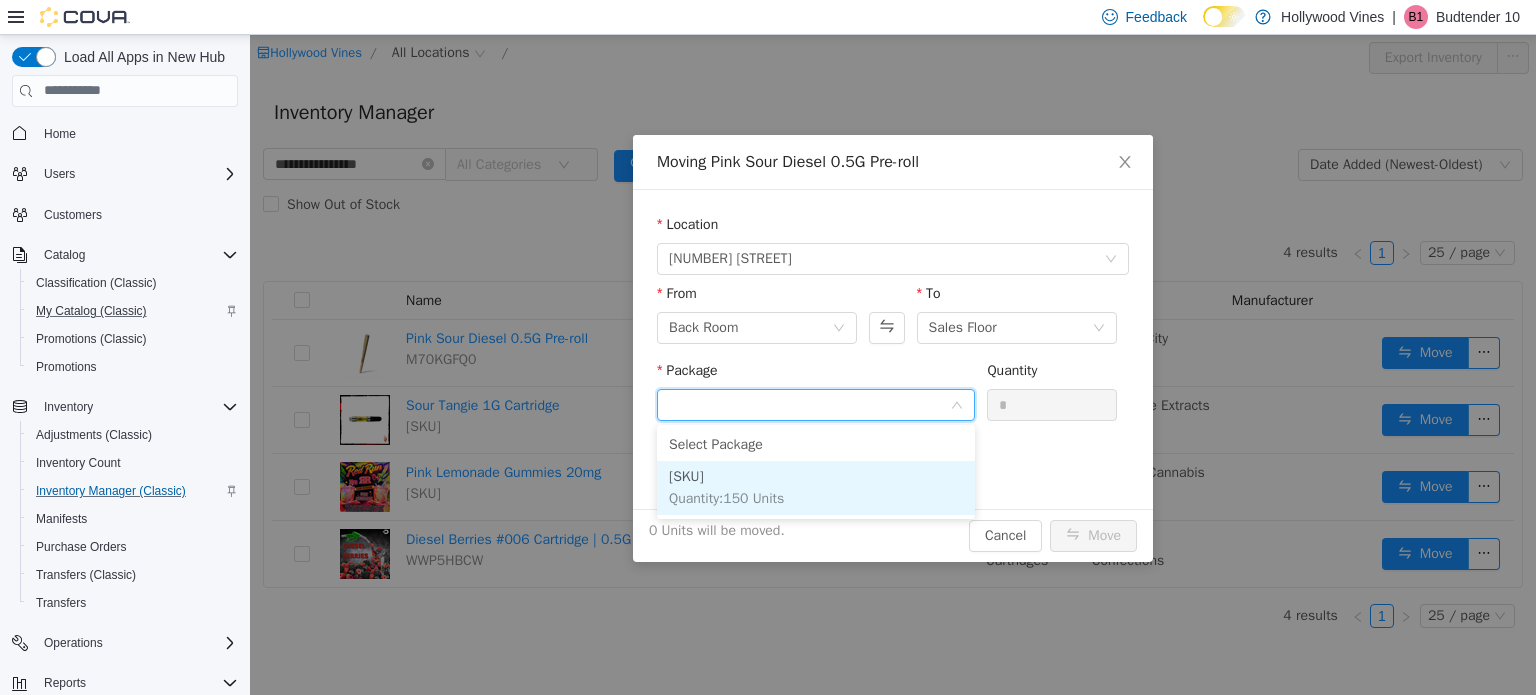click on "1A402030000558D000005495 Quantity :  150 Units" at bounding box center [816, 487] 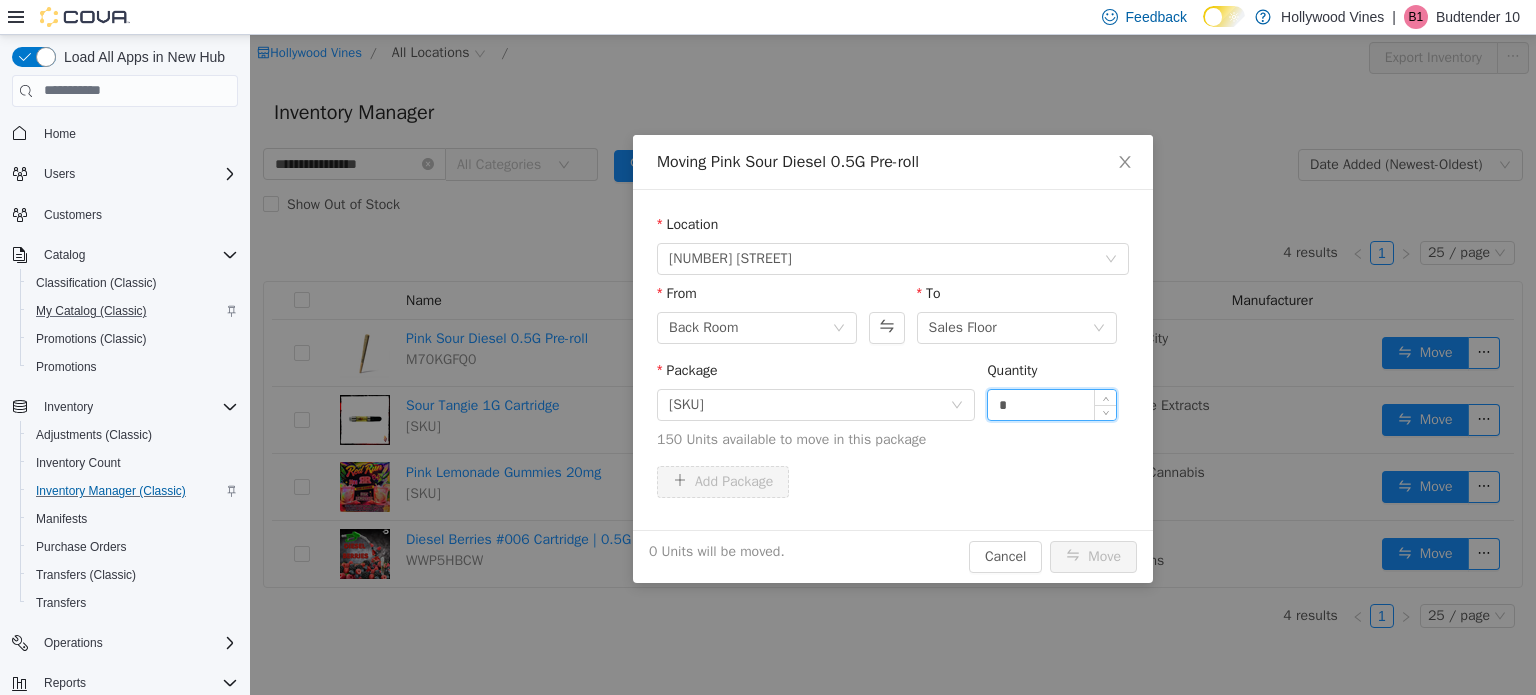 click on "*" at bounding box center (1052, 404) 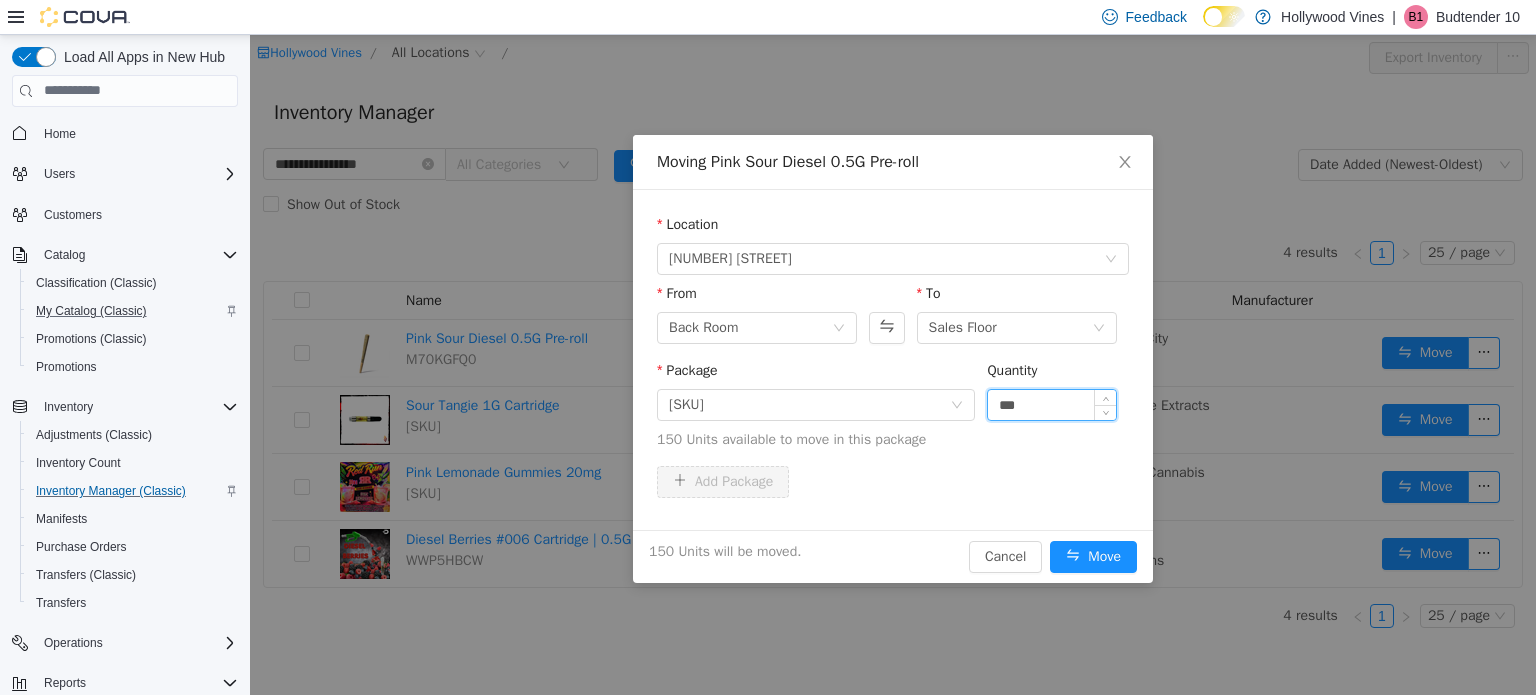 type on "***" 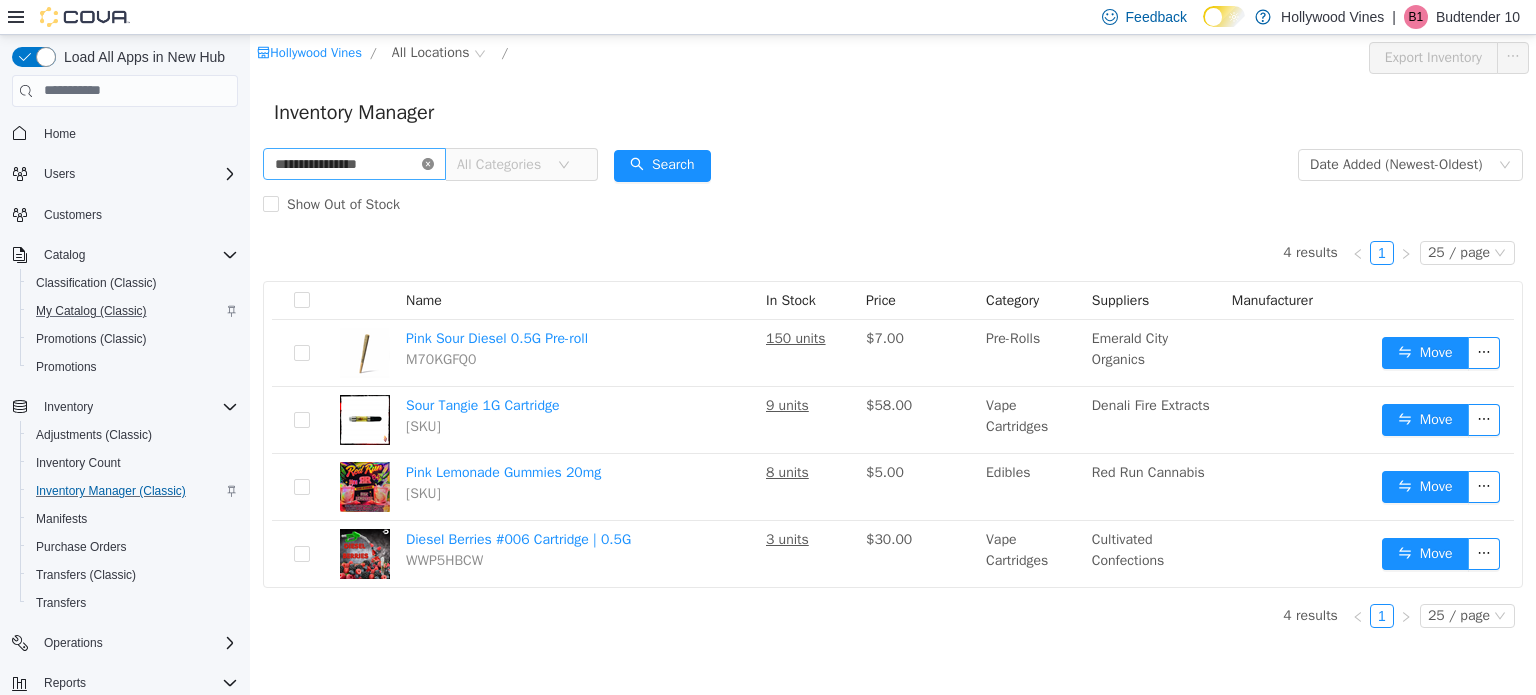 click 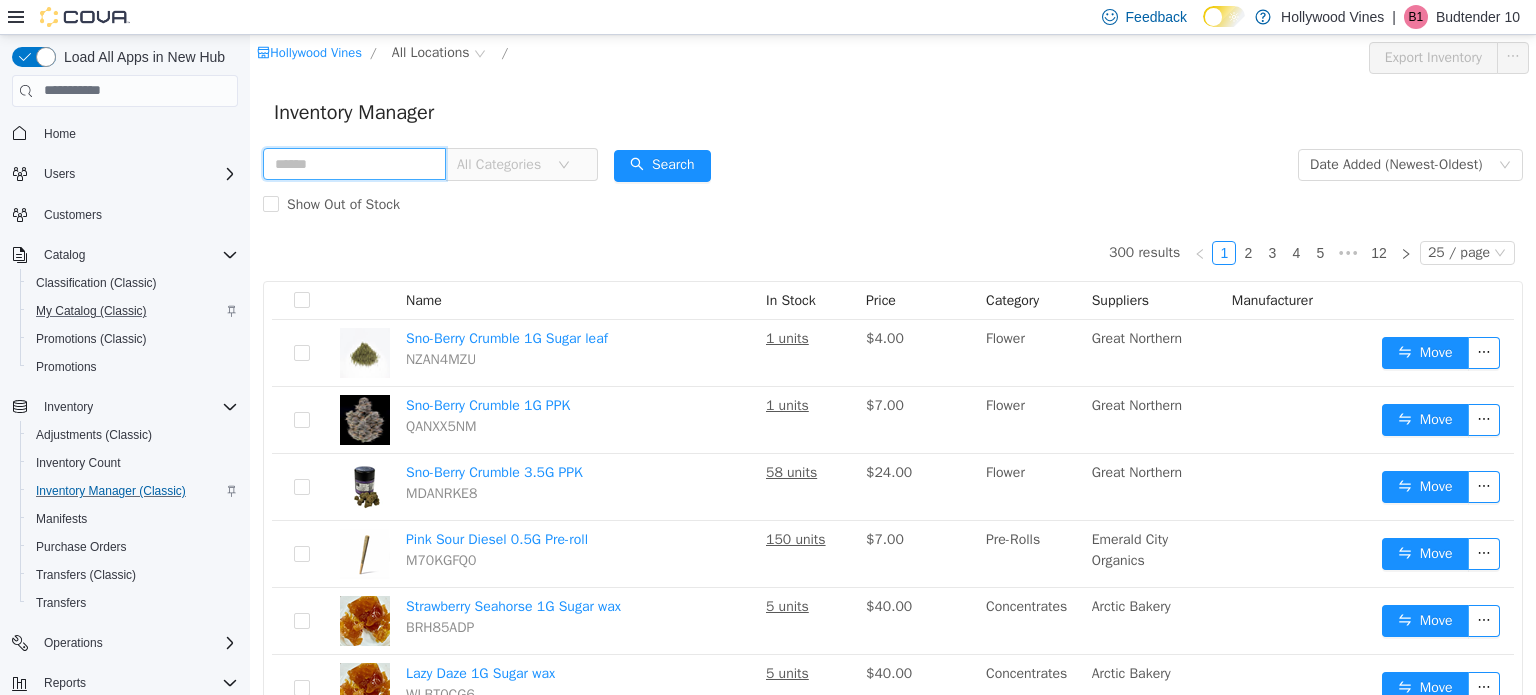 click at bounding box center [354, 163] 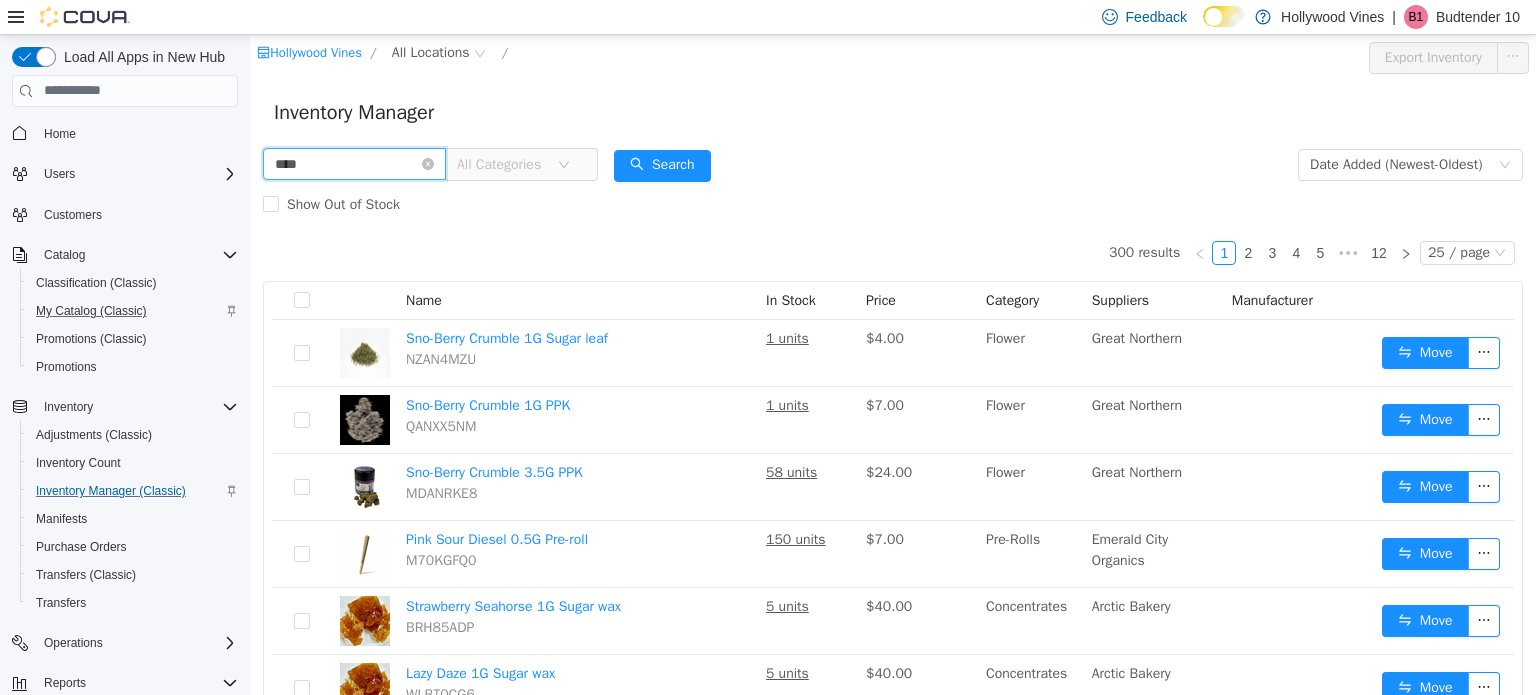 type on "**********" 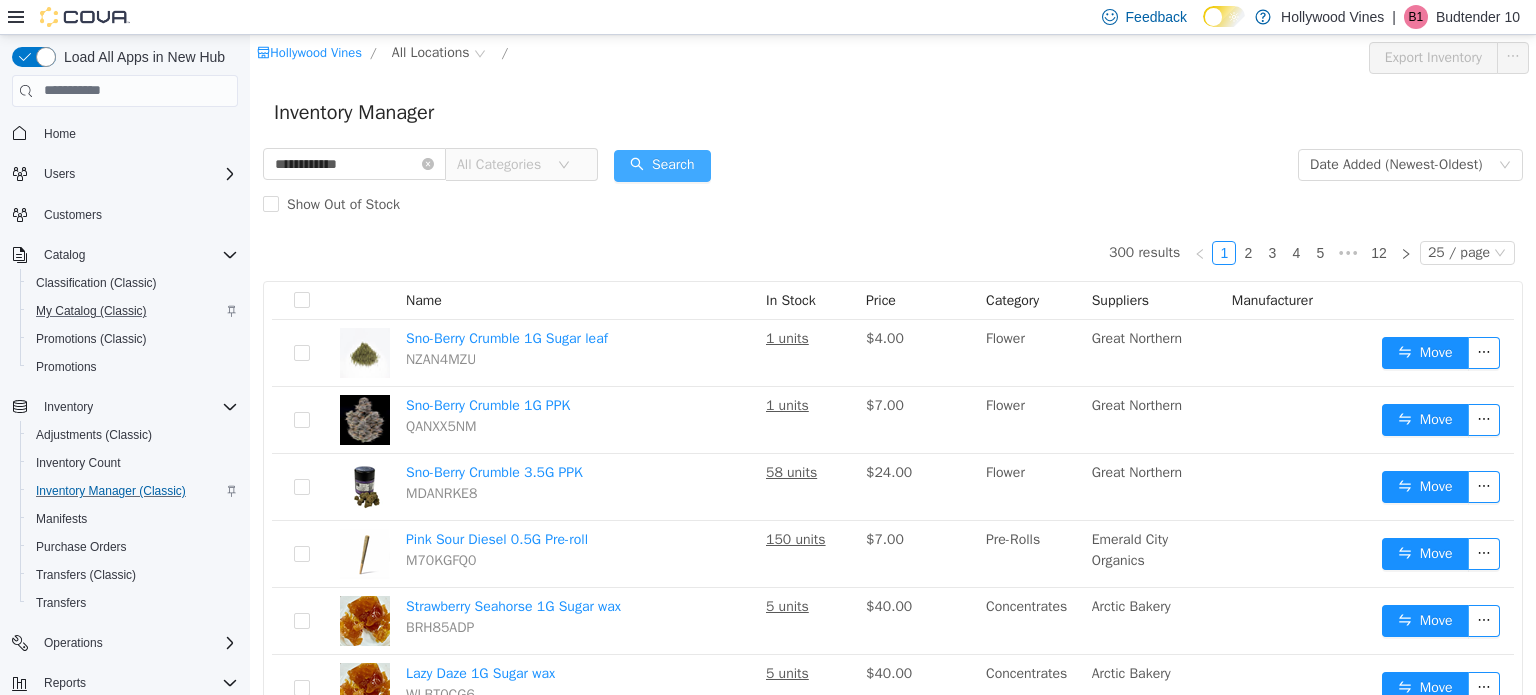 click on "Search" at bounding box center [662, 165] 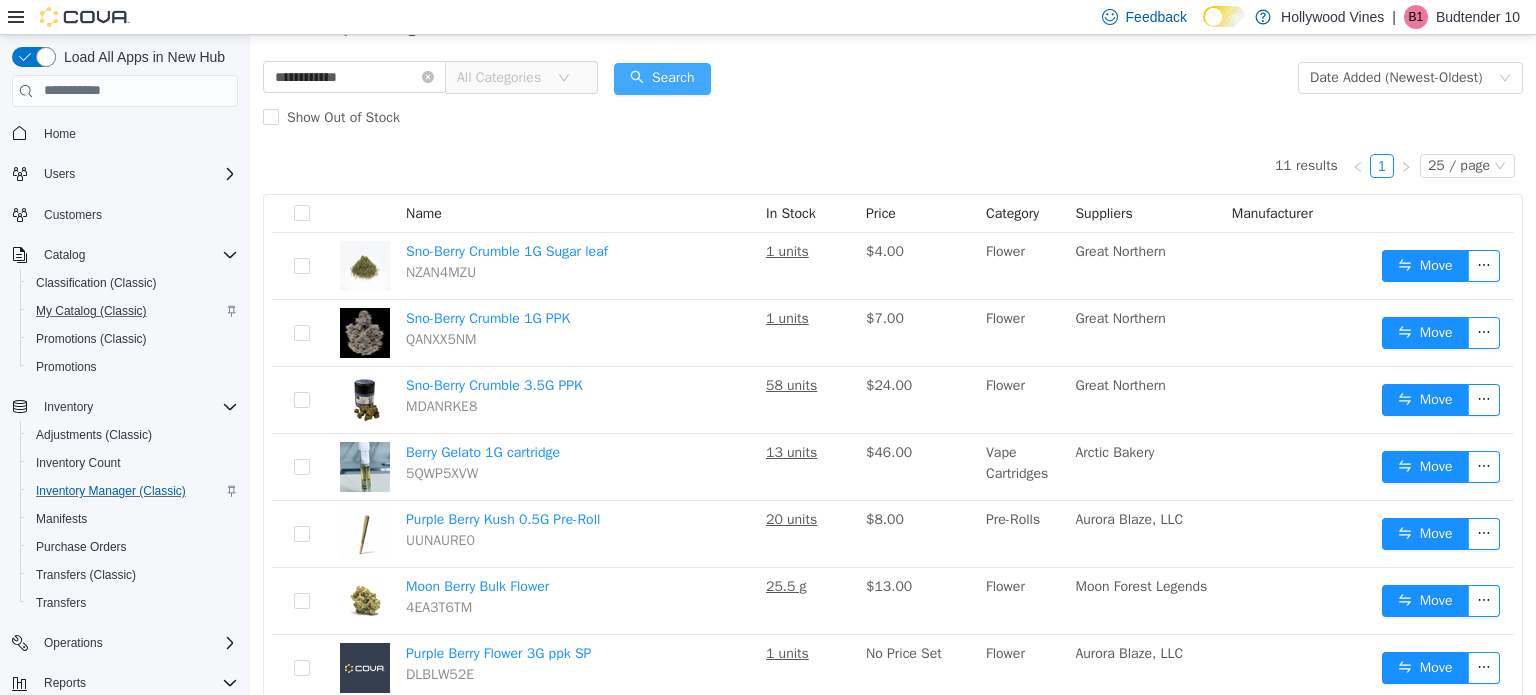 scroll, scrollTop: 88, scrollLeft: 0, axis: vertical 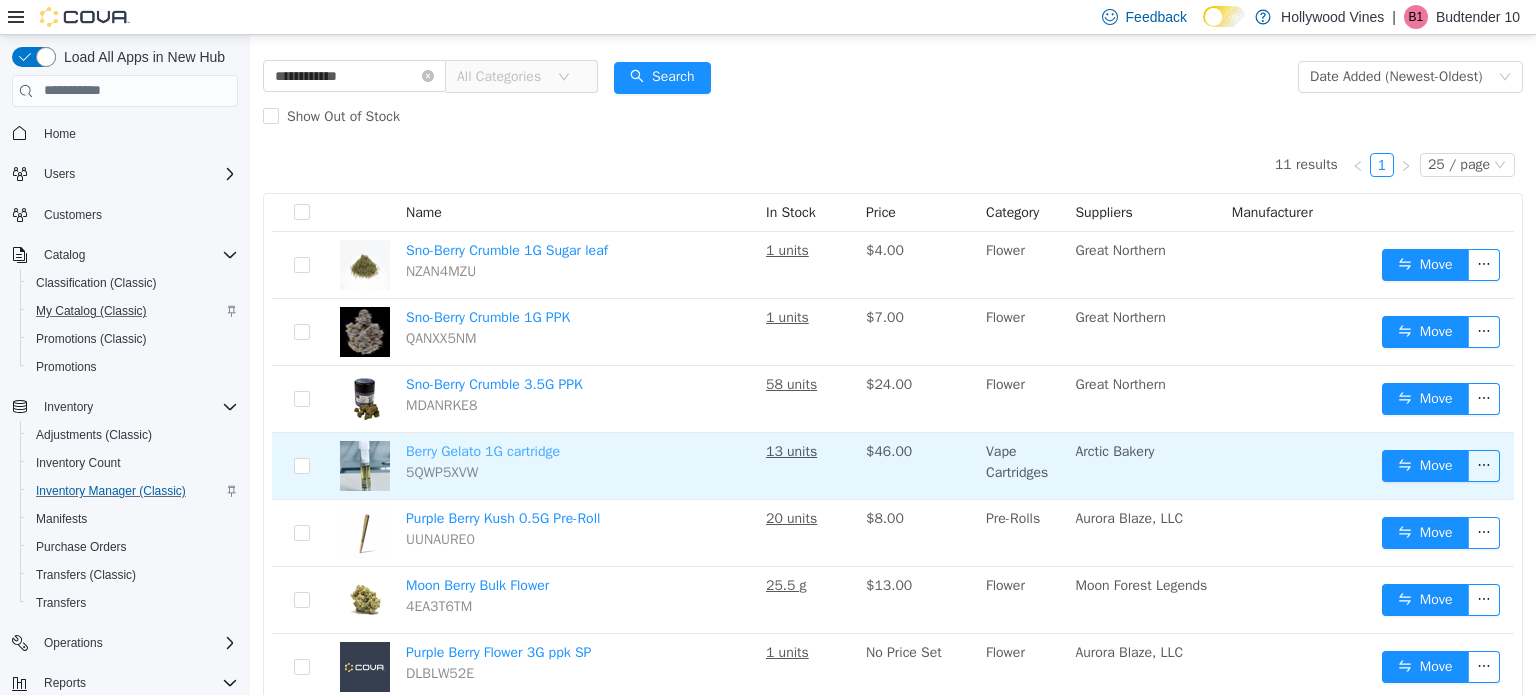 click on "Berry Gelato 1G cartridge" at bounding box center [483, 450] 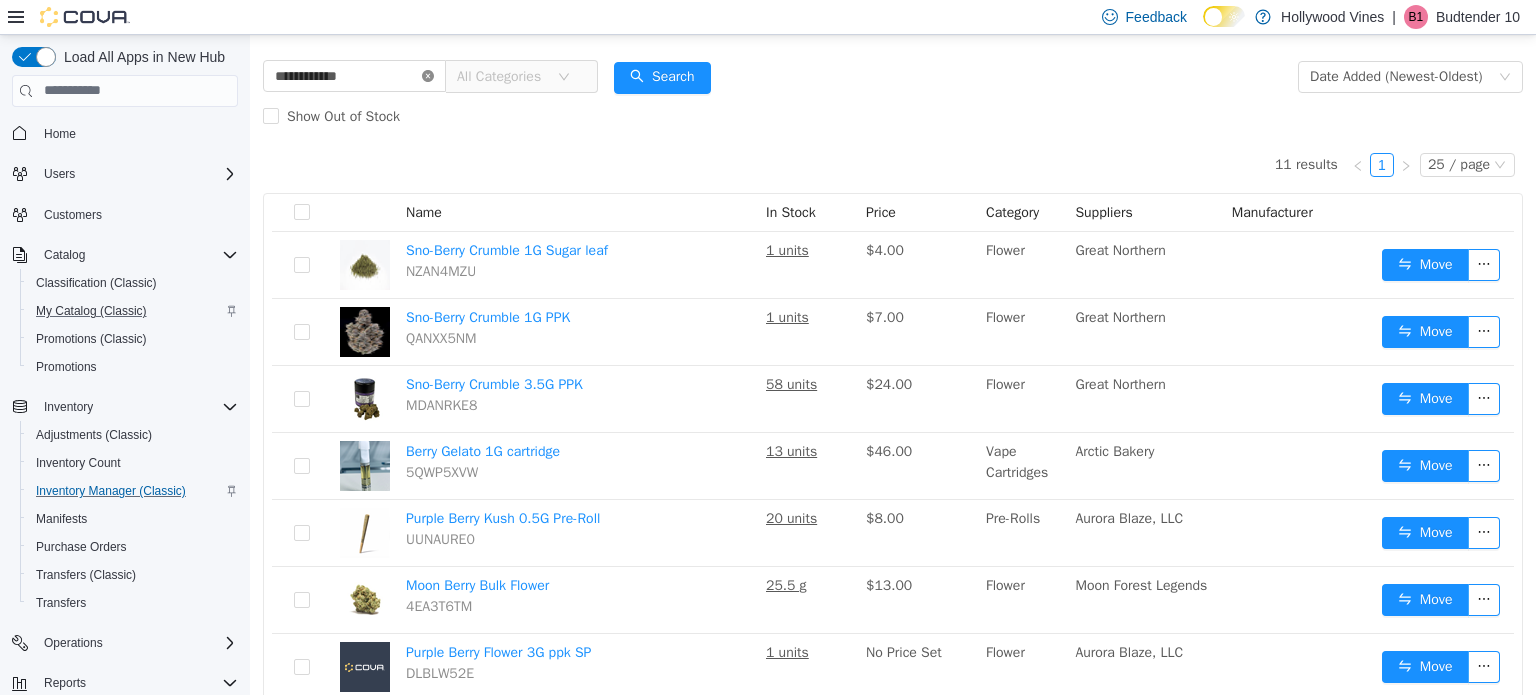 click 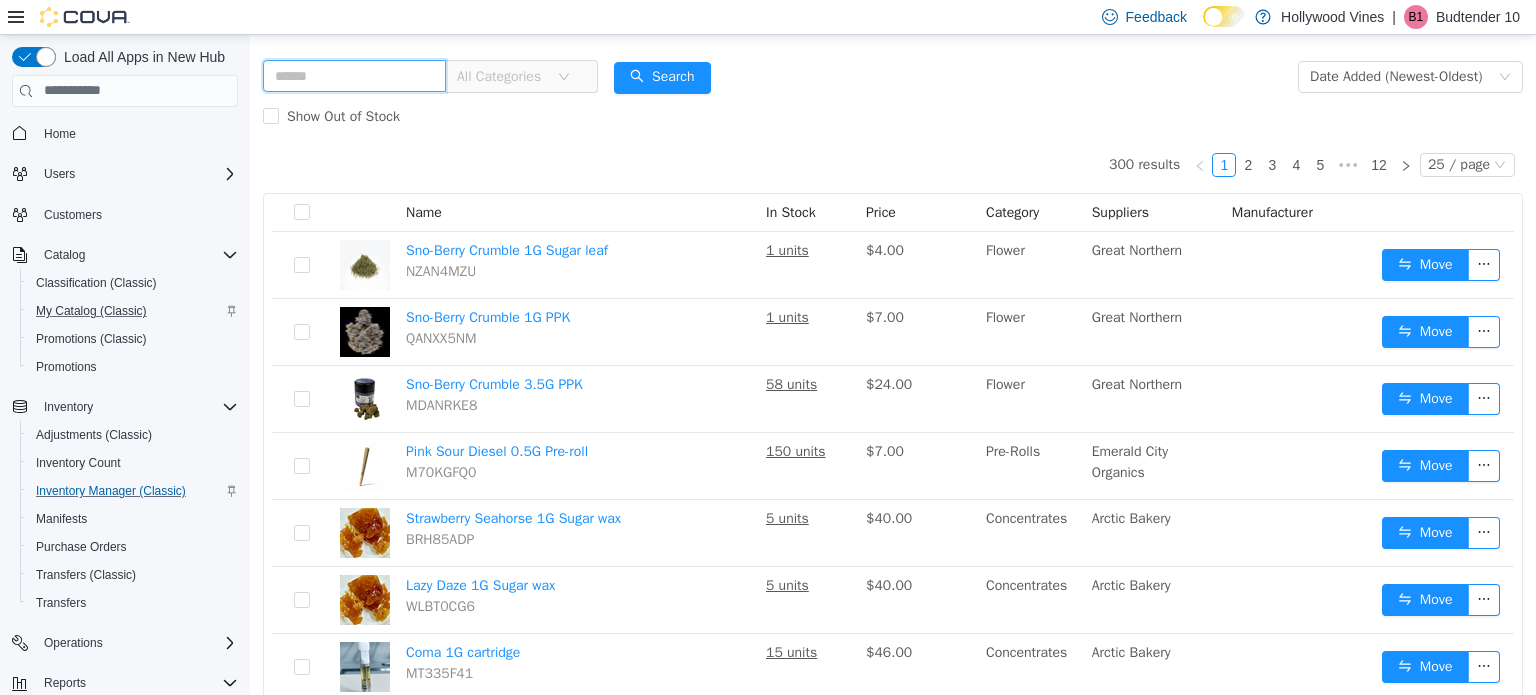 click at bounding box center (354, 75) 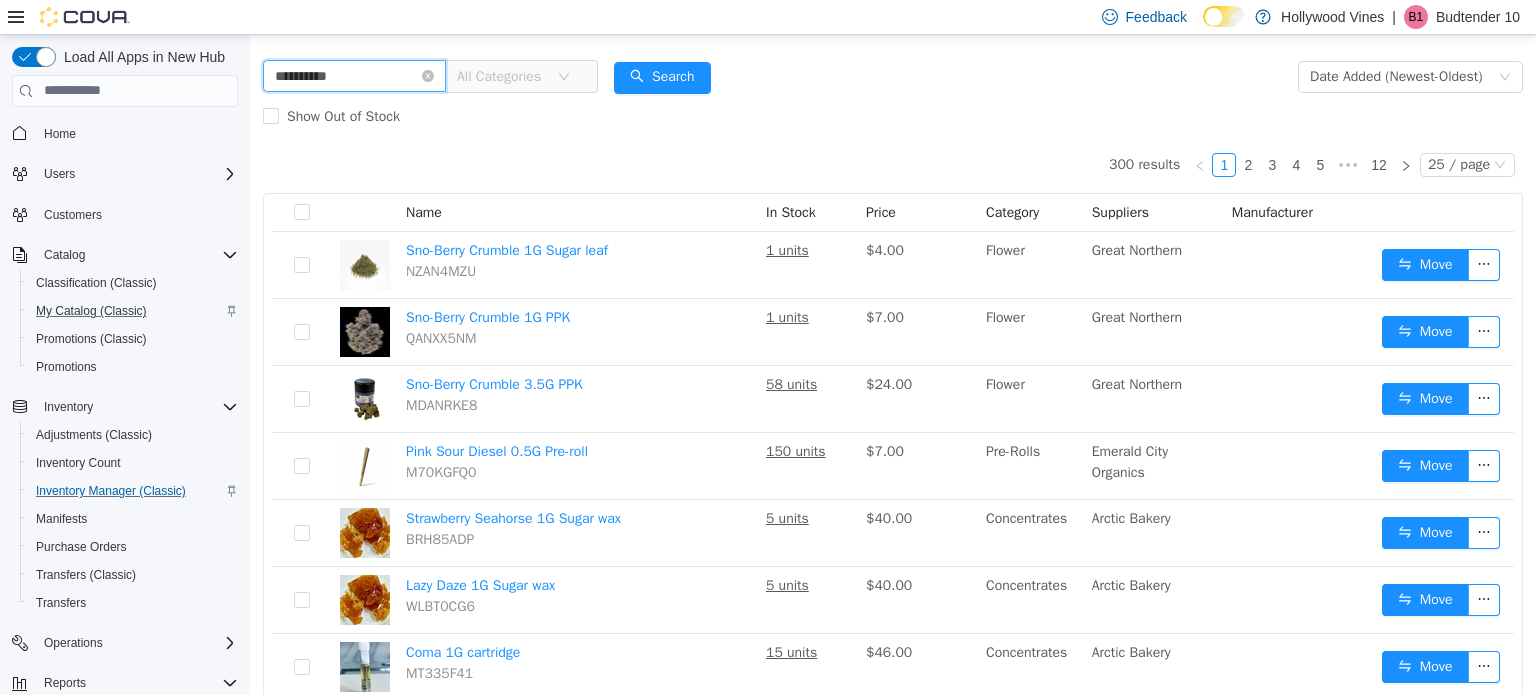 click on "**********" at bounding box center (354, 75) 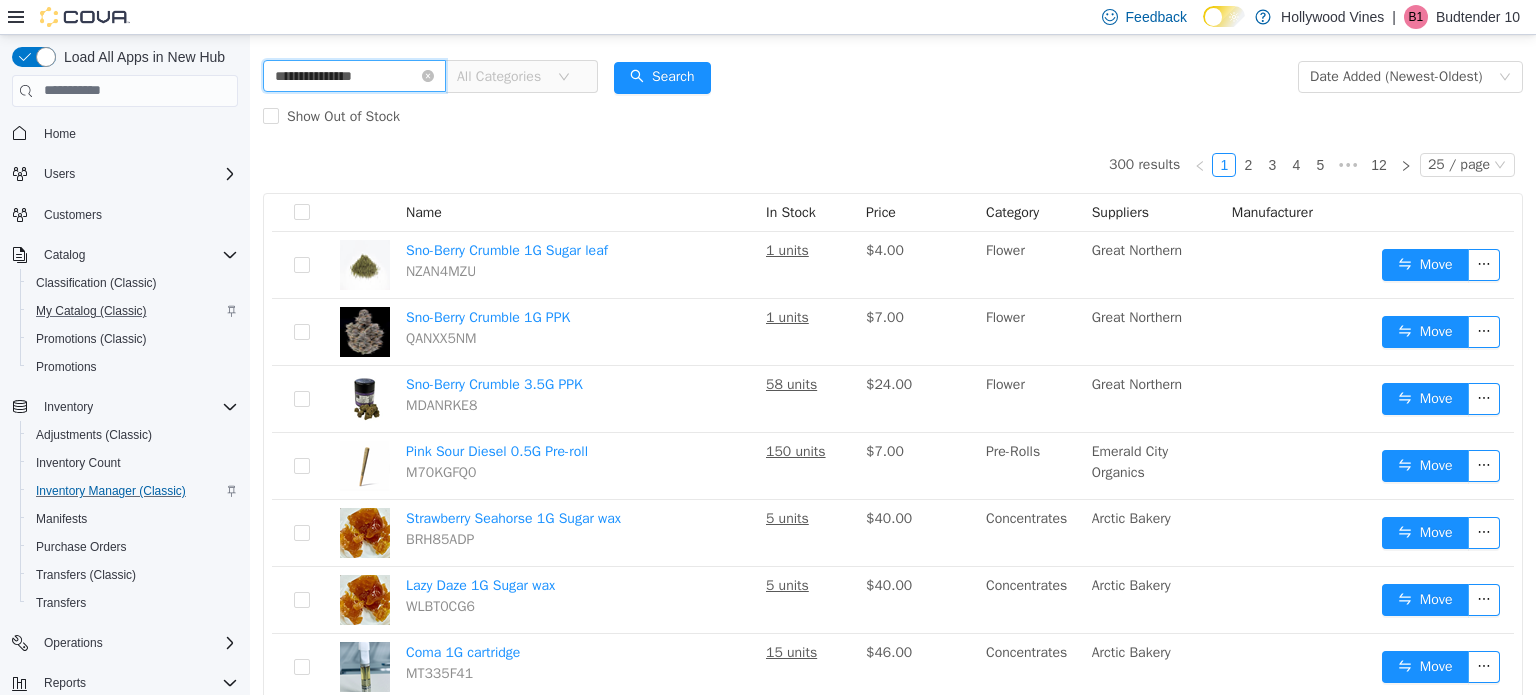 type on "**********" 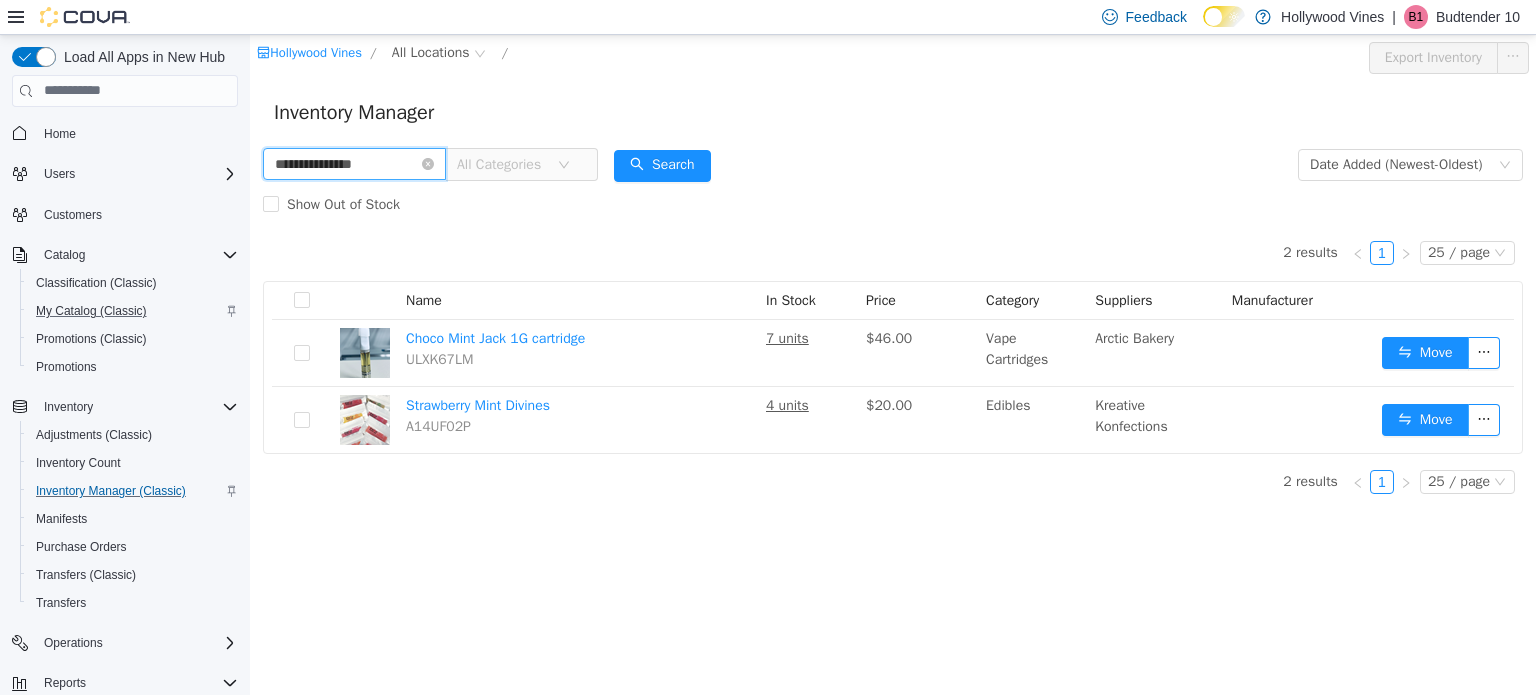 scroll, scrollTop: 0, scrollLeft: 0, axis: both 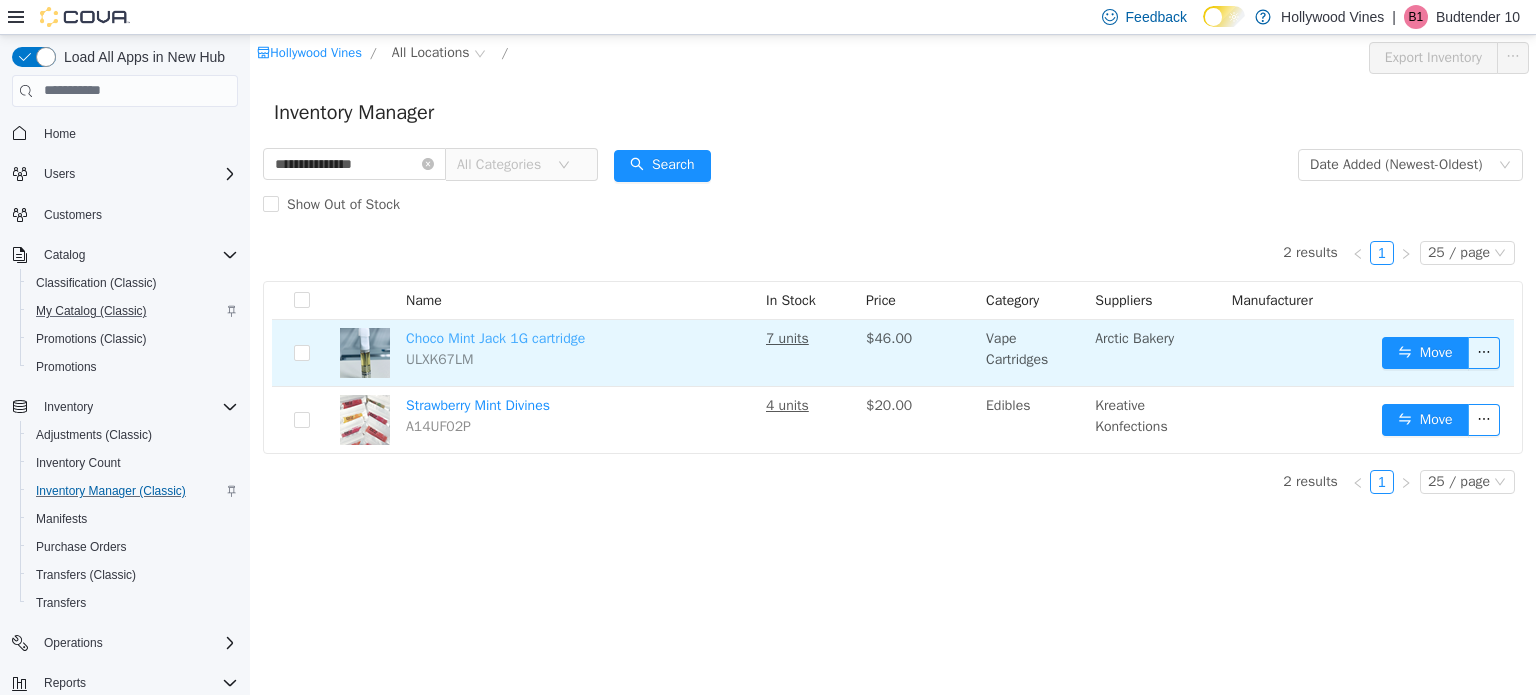 click on "Choco Mint Jack 1G cartridge" at bounding box center (495, 337) 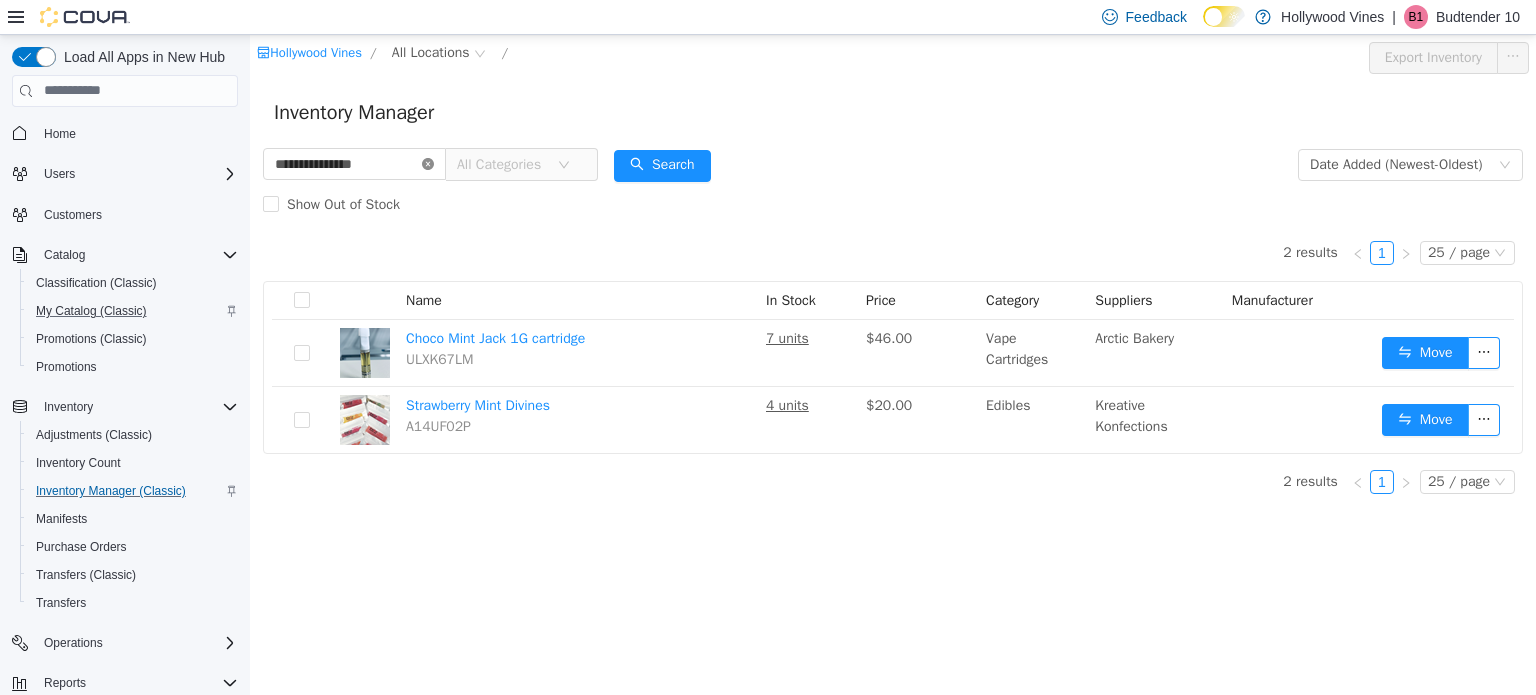 click 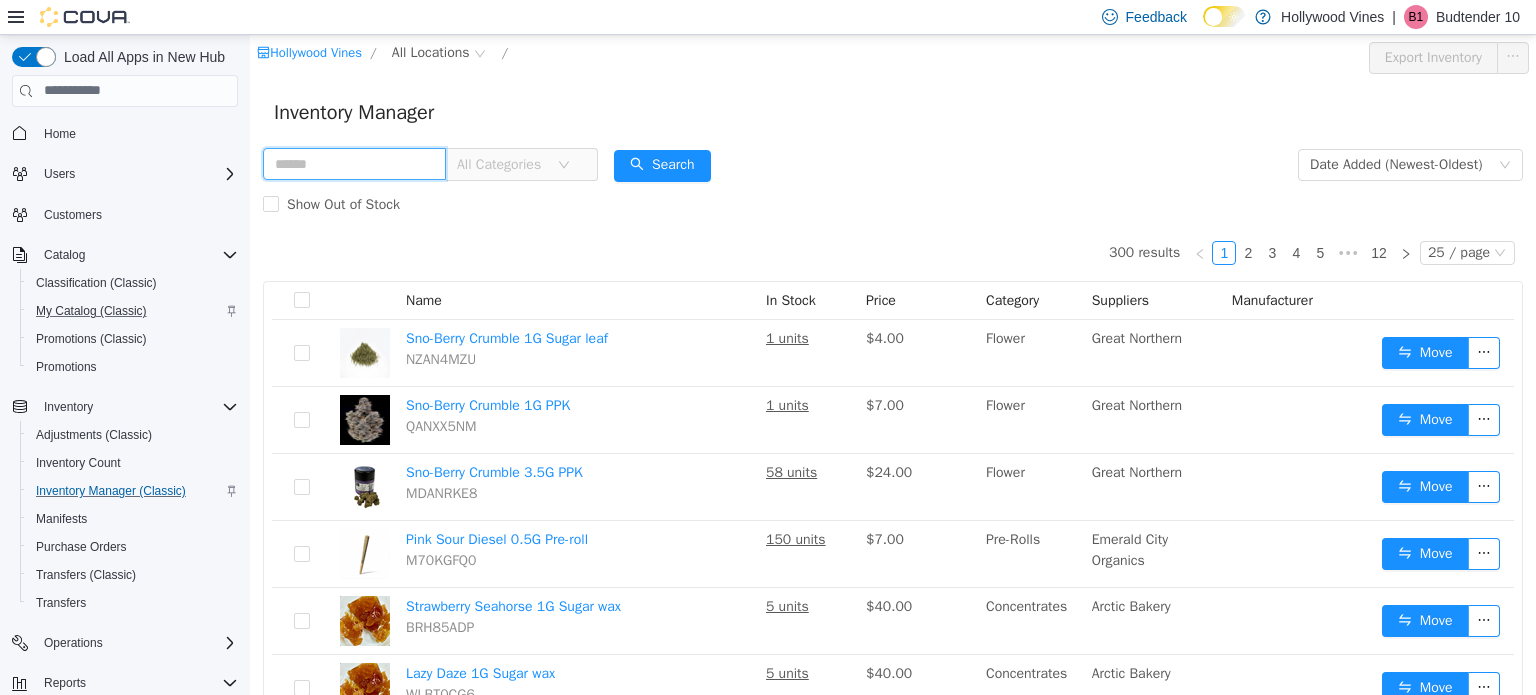 click at bounding box center [354, 163] 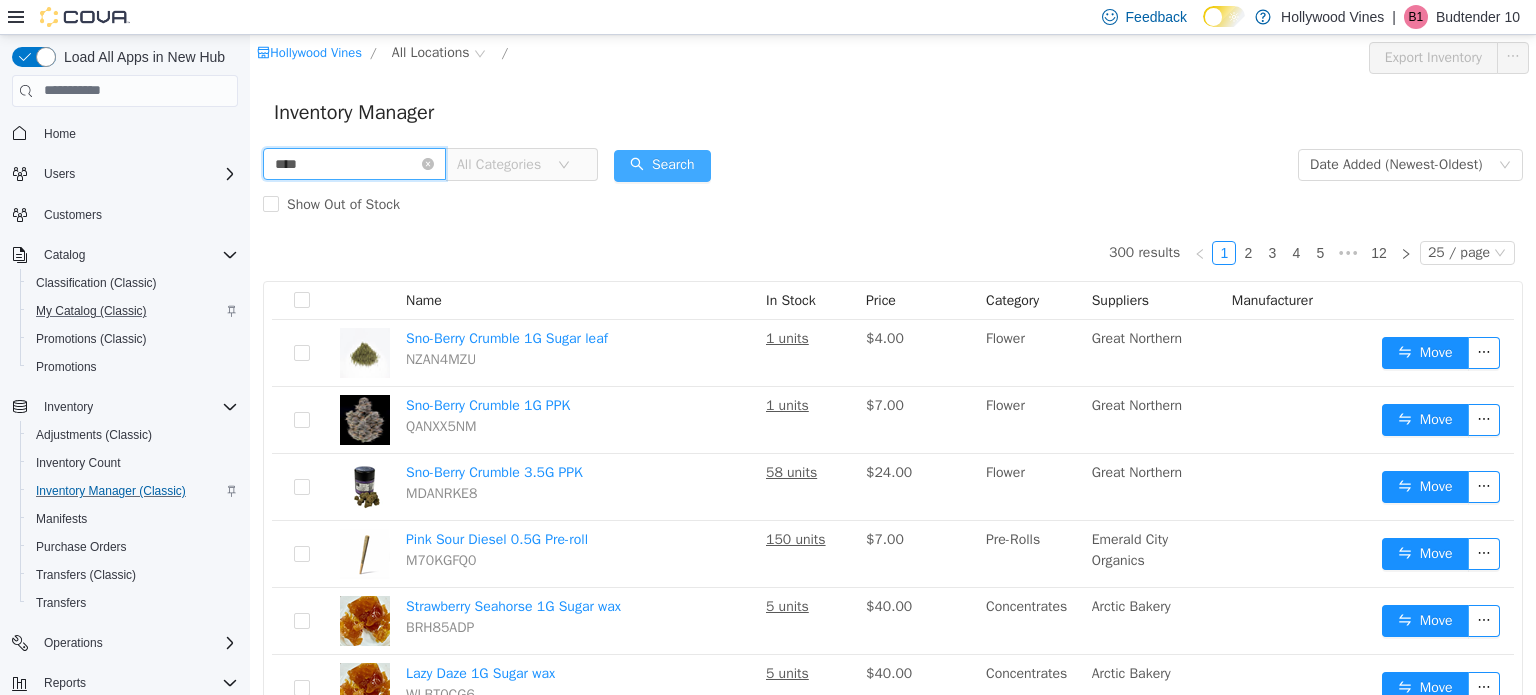type on "****" 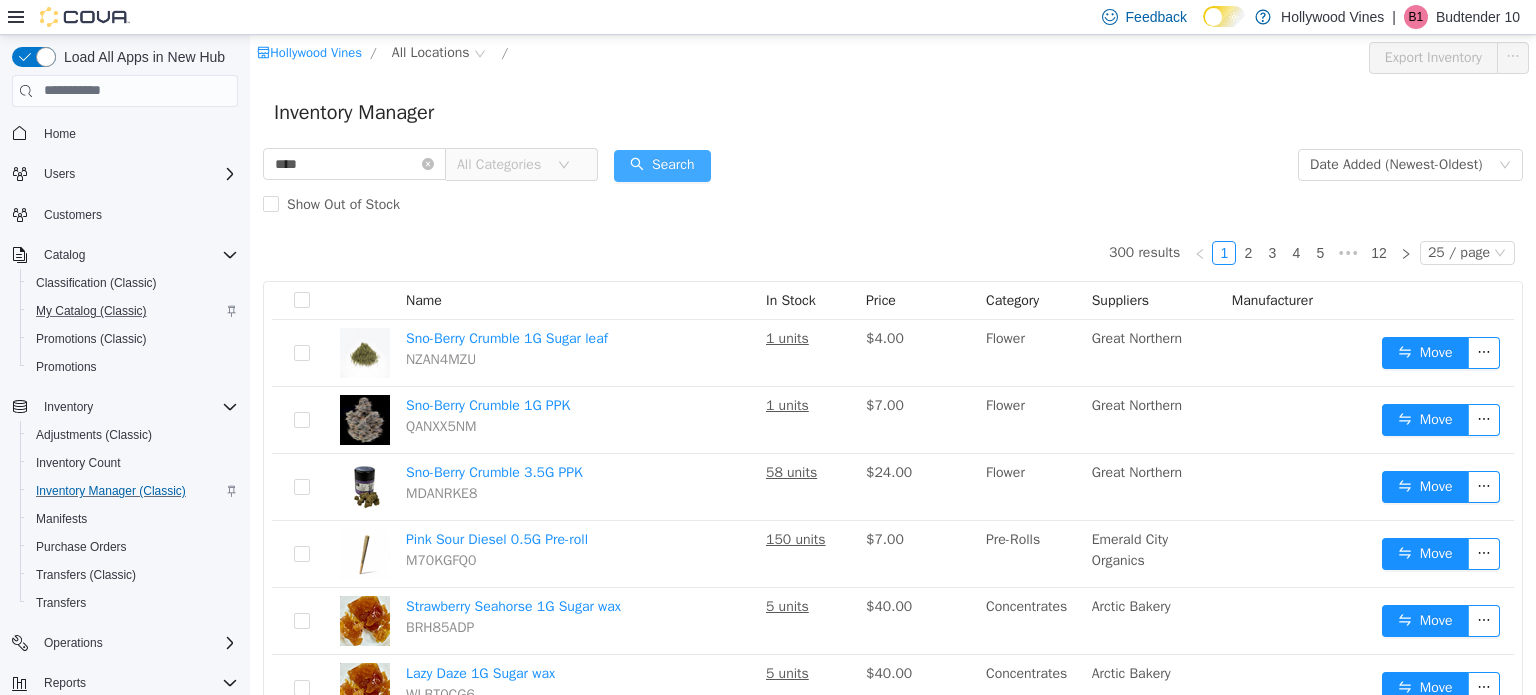 click on "Search" at bounding box center (662, 165) 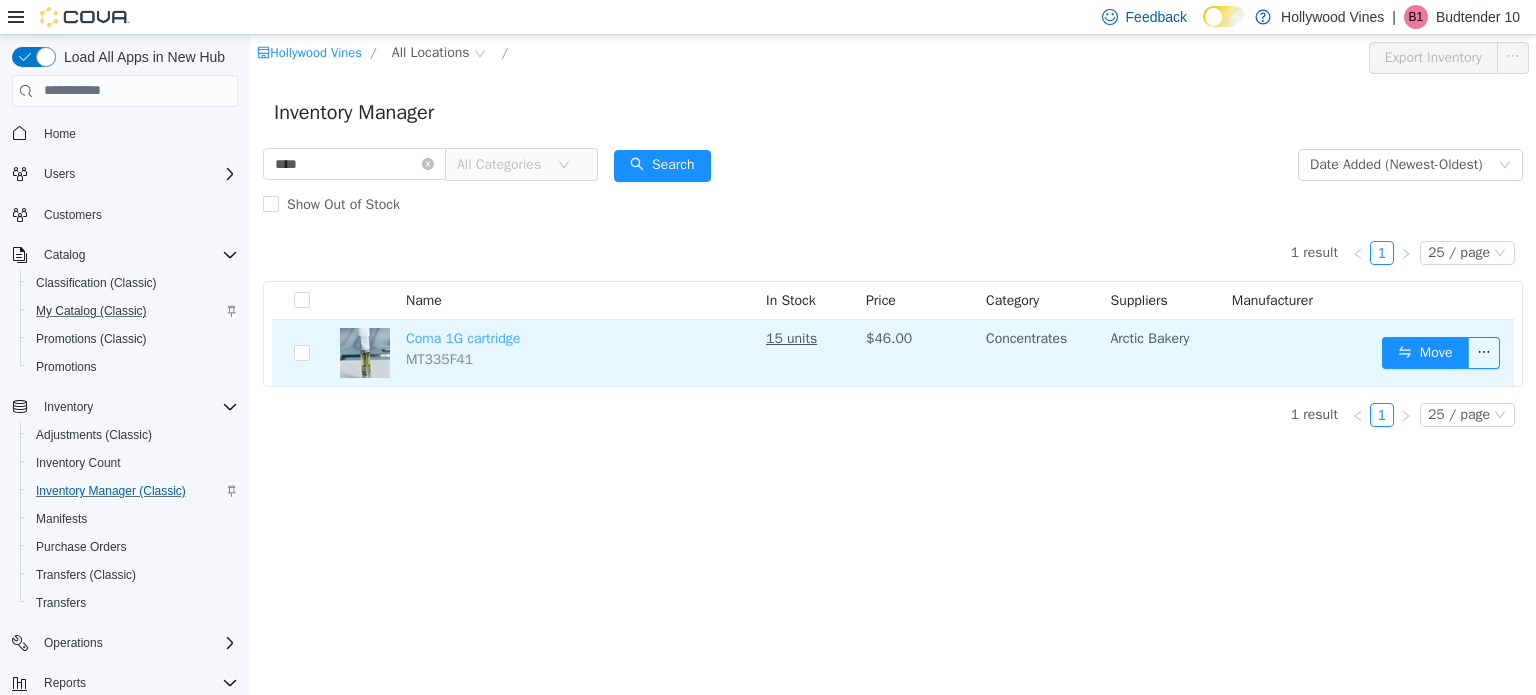 click on "Coma 1G cartridge" at bounding box center (463, 337) 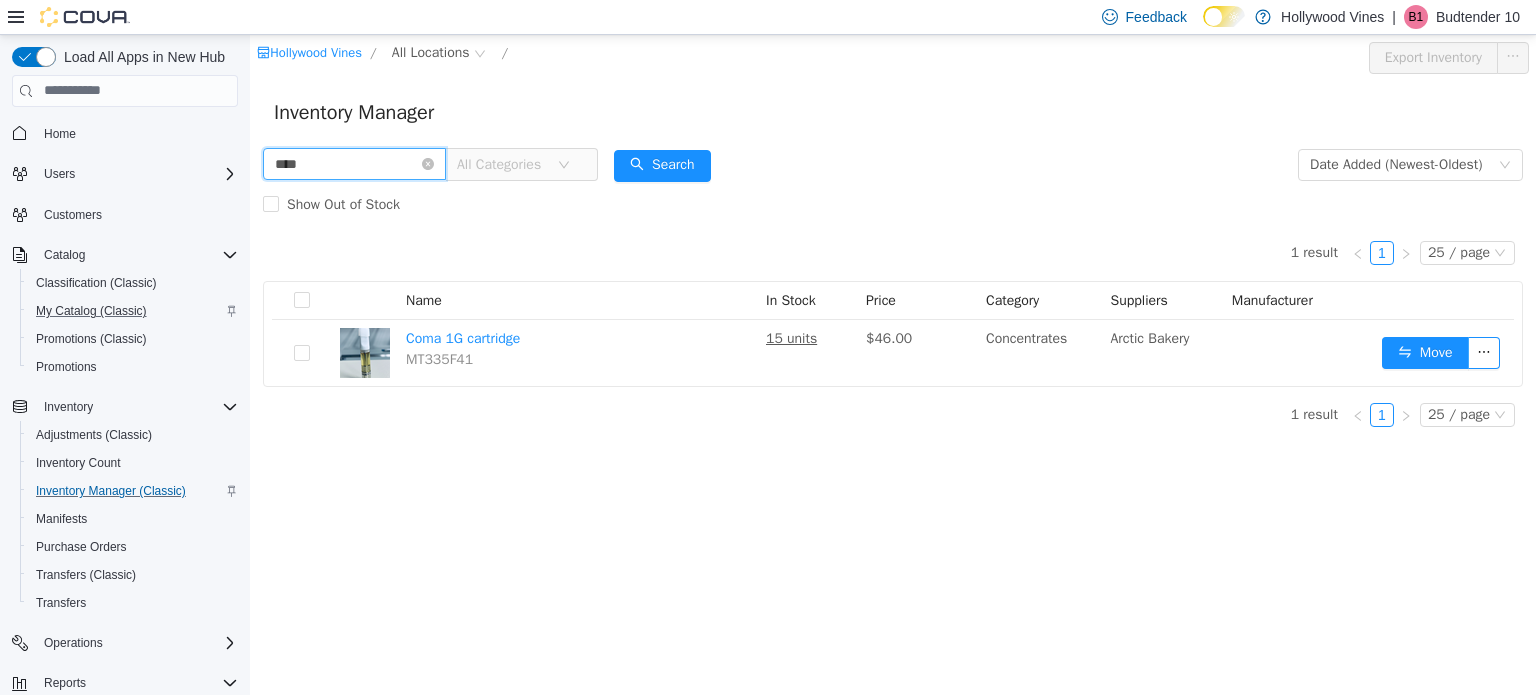 click on "****" at bounding box center (354, 163) 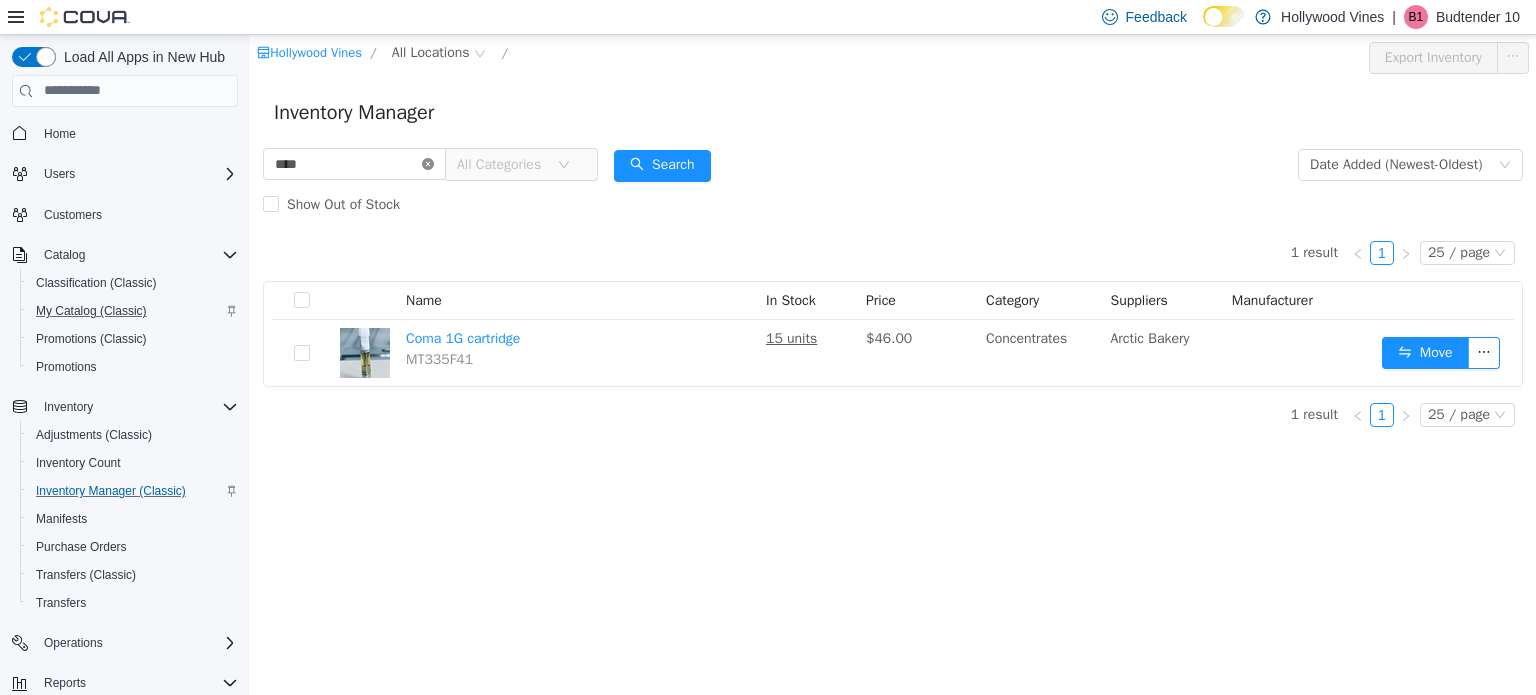 click 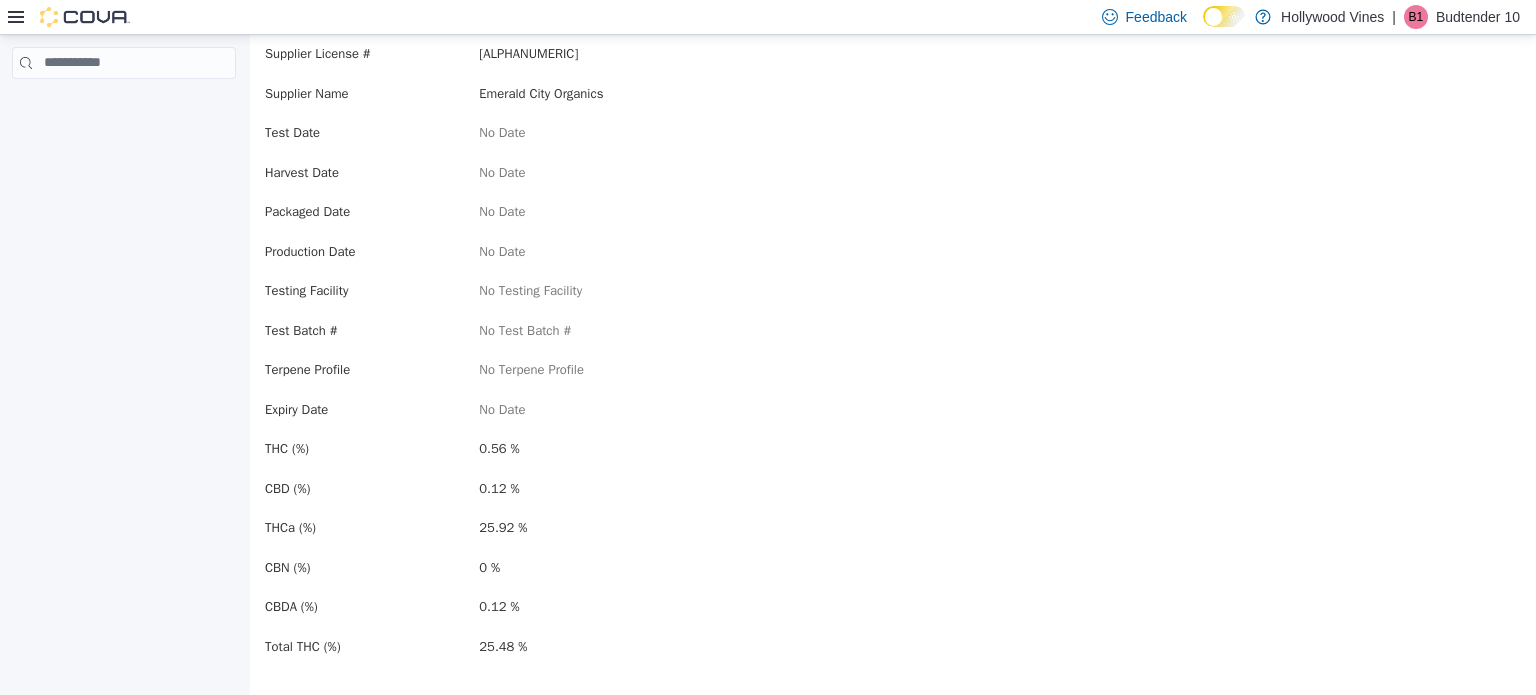 scroll, scrollTop: 358, scrollLeft: 0, axis: vertical 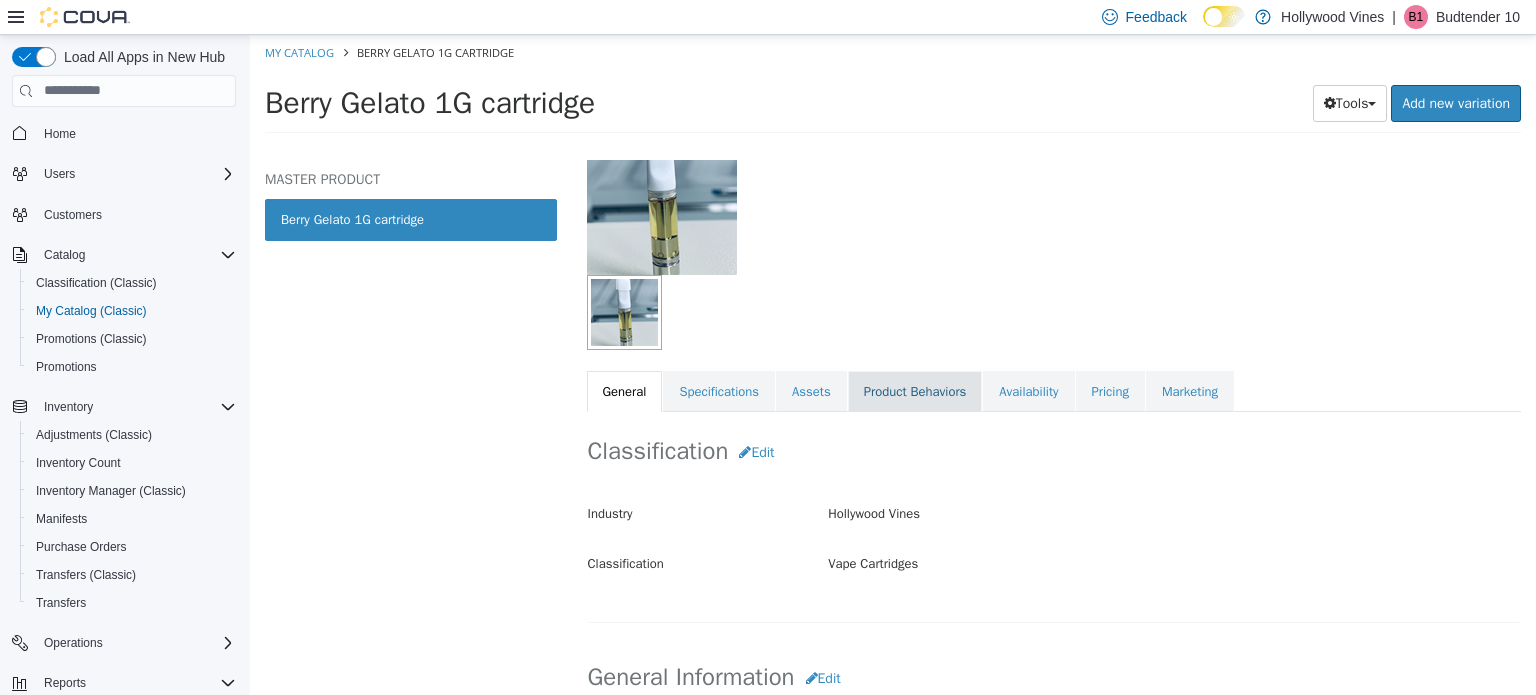 click on "Product Behaviors" at bounding box center [915, 391] 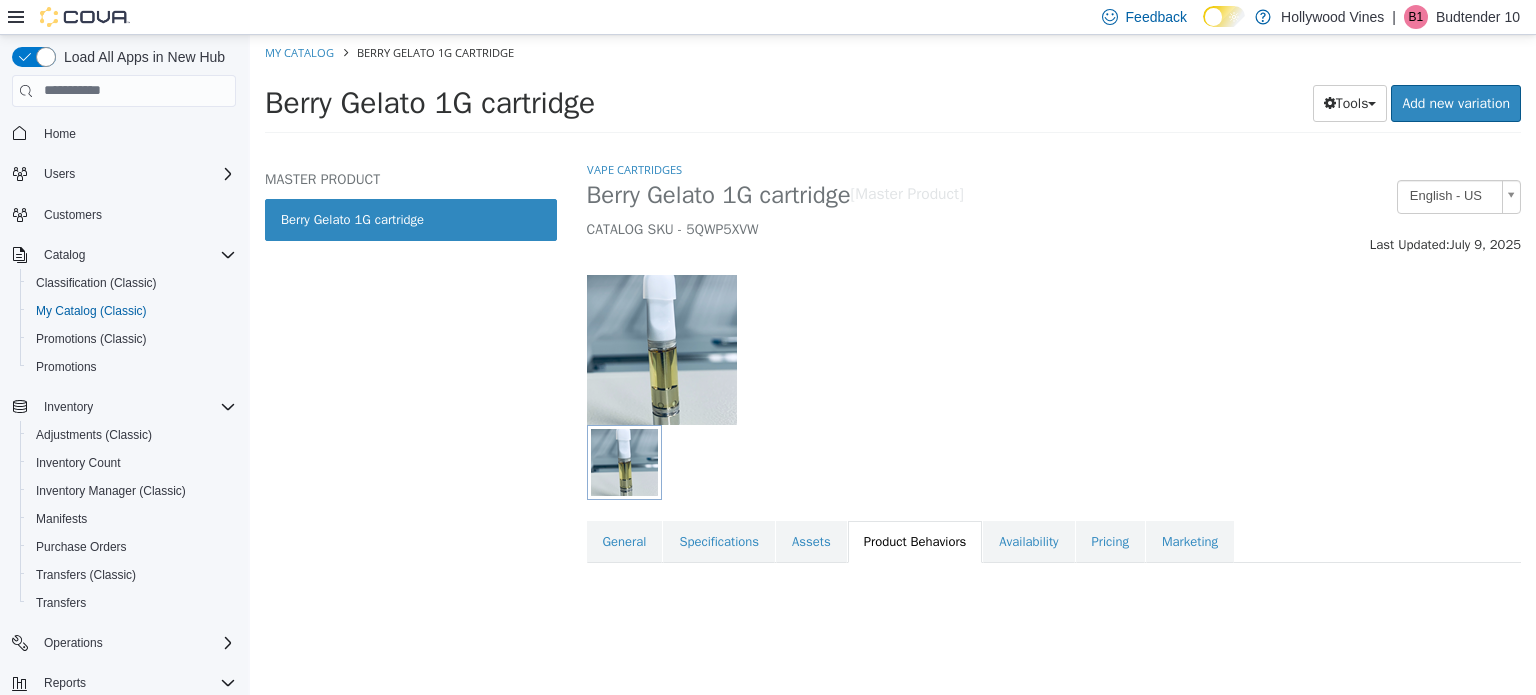 scroll, scrollTop: 0, scrollLeft: 0, axis: both 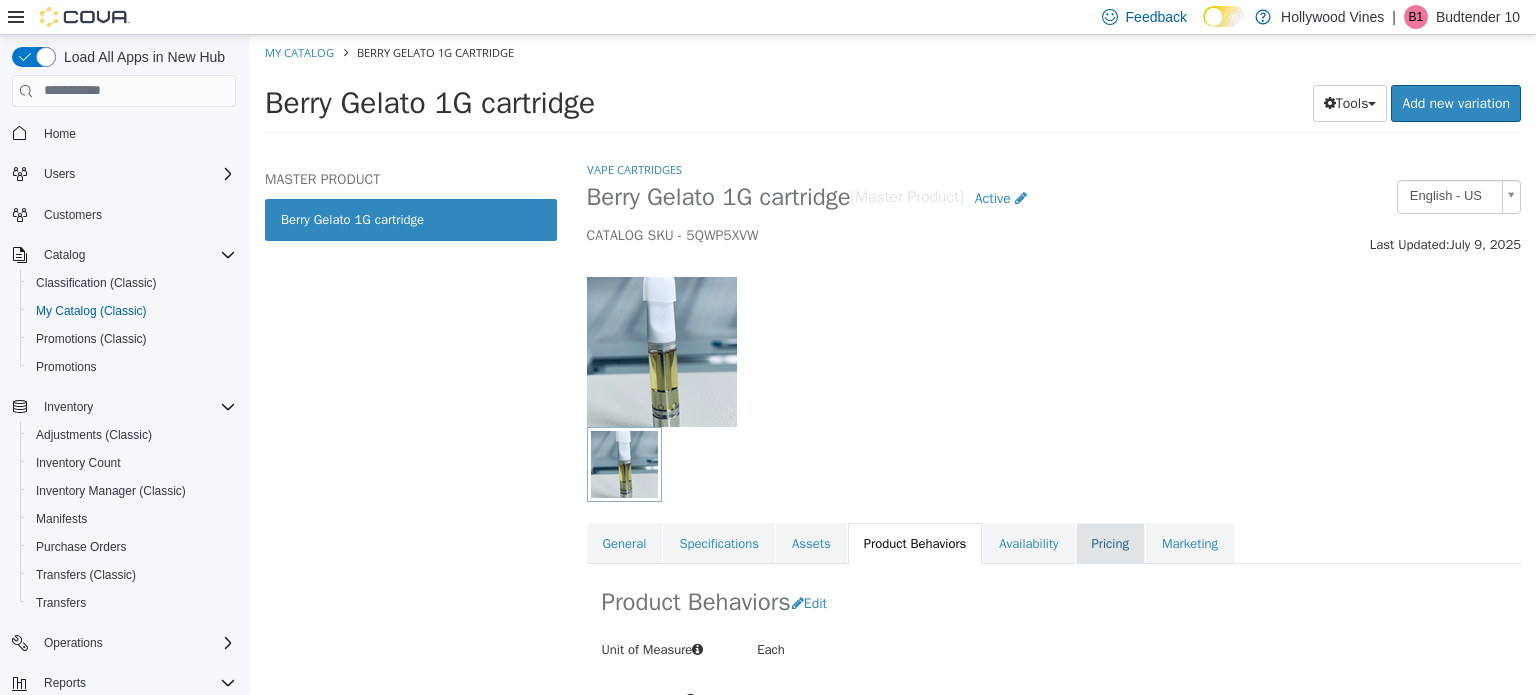 click on "Pricing" at bounding box center (1110, 543) 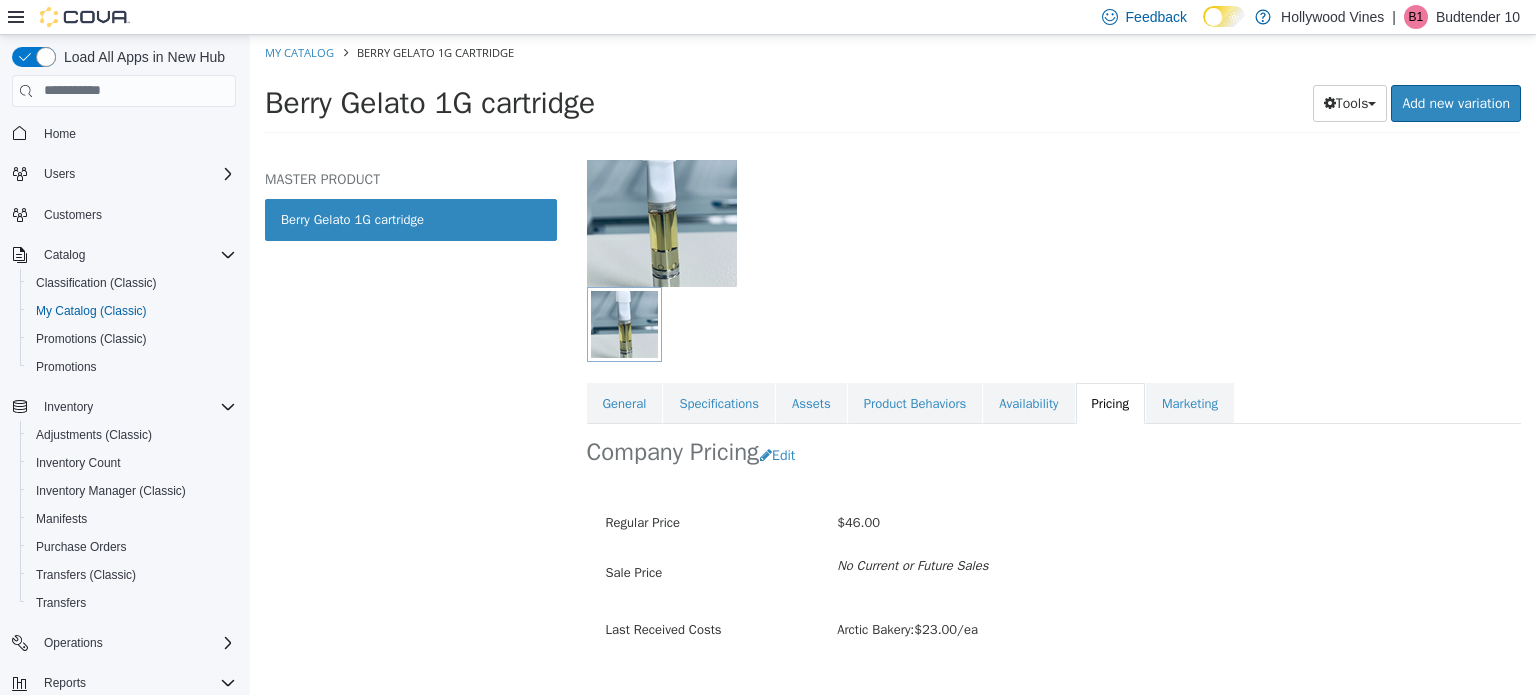 scroll, scrollTop: 179, scrollLeft: 0, axis: vertical 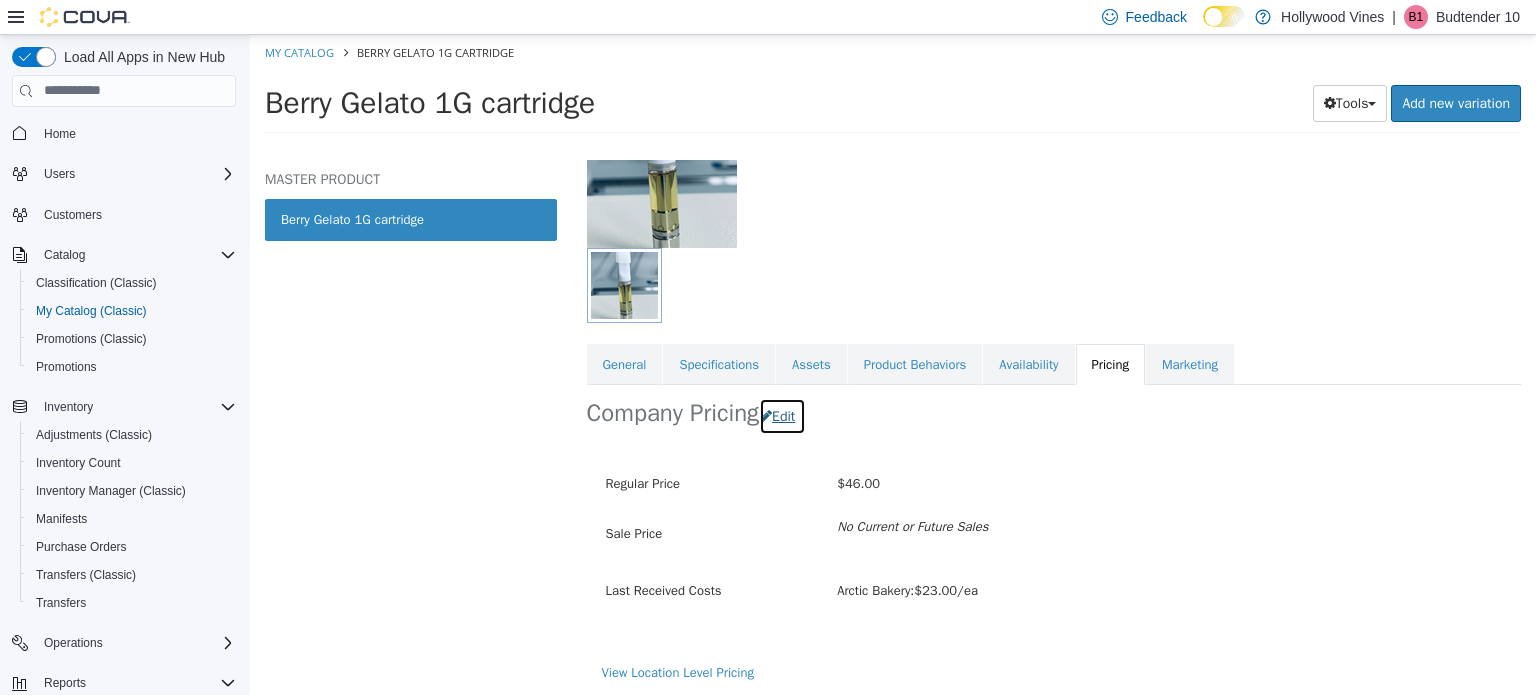 click on "Edit" at bounding box center [782, 415] 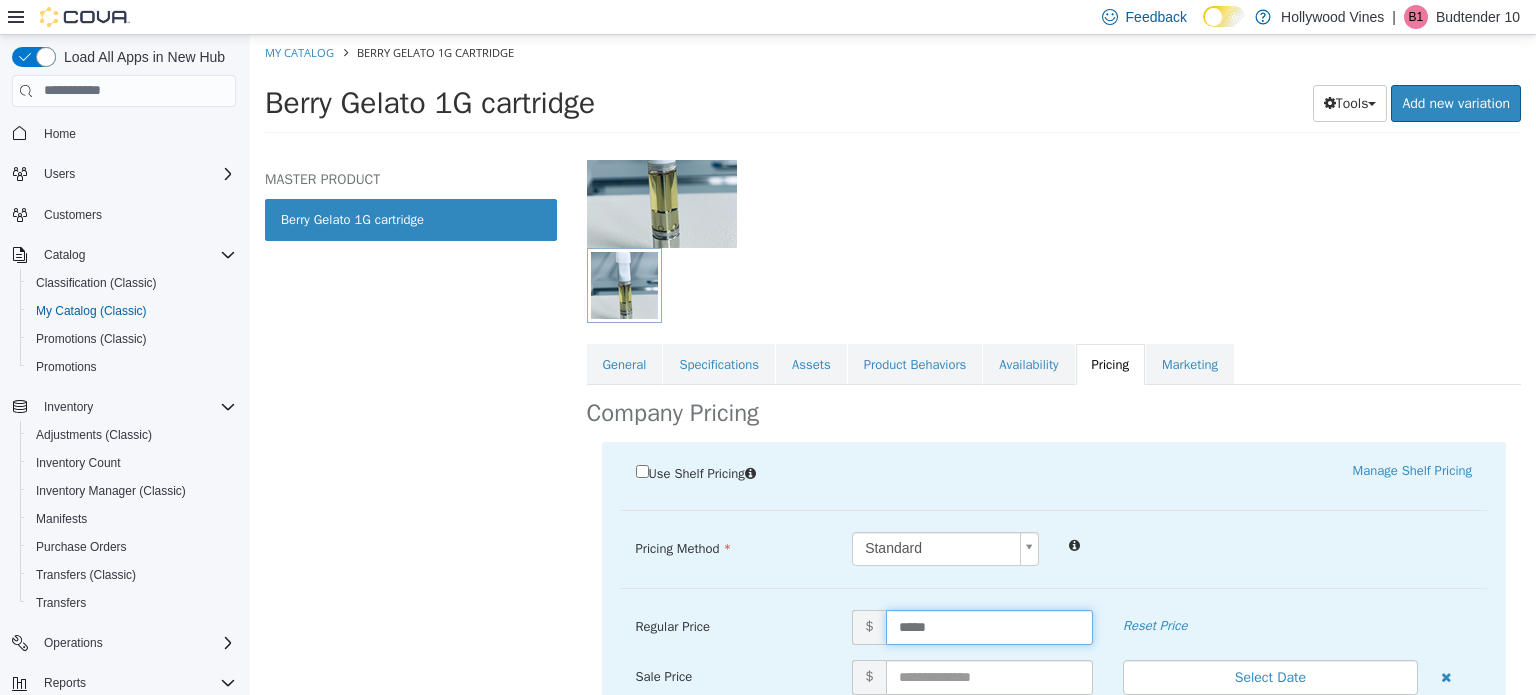 click on "*****" at bounding box center (989, 626) 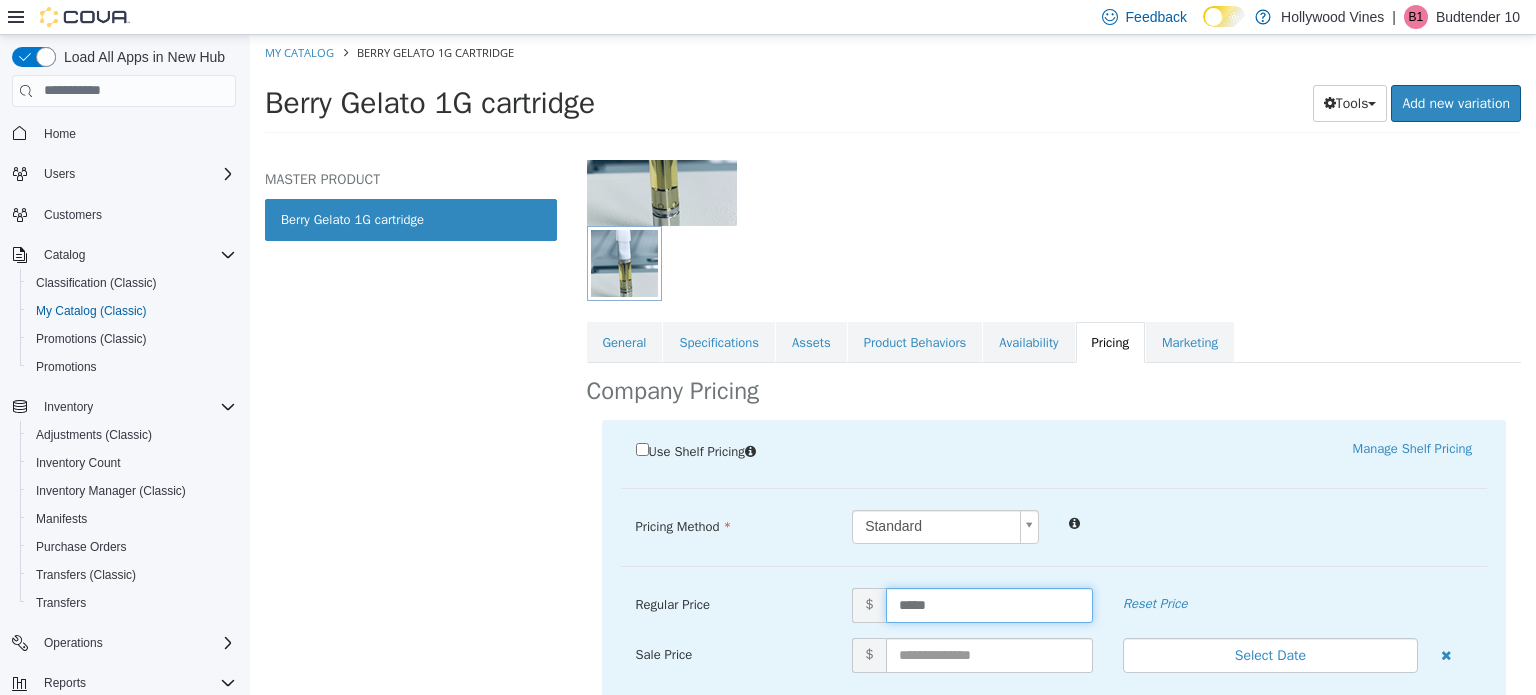 scroll, scrollTop: 202, scrollLeft: 0, axis: vertical 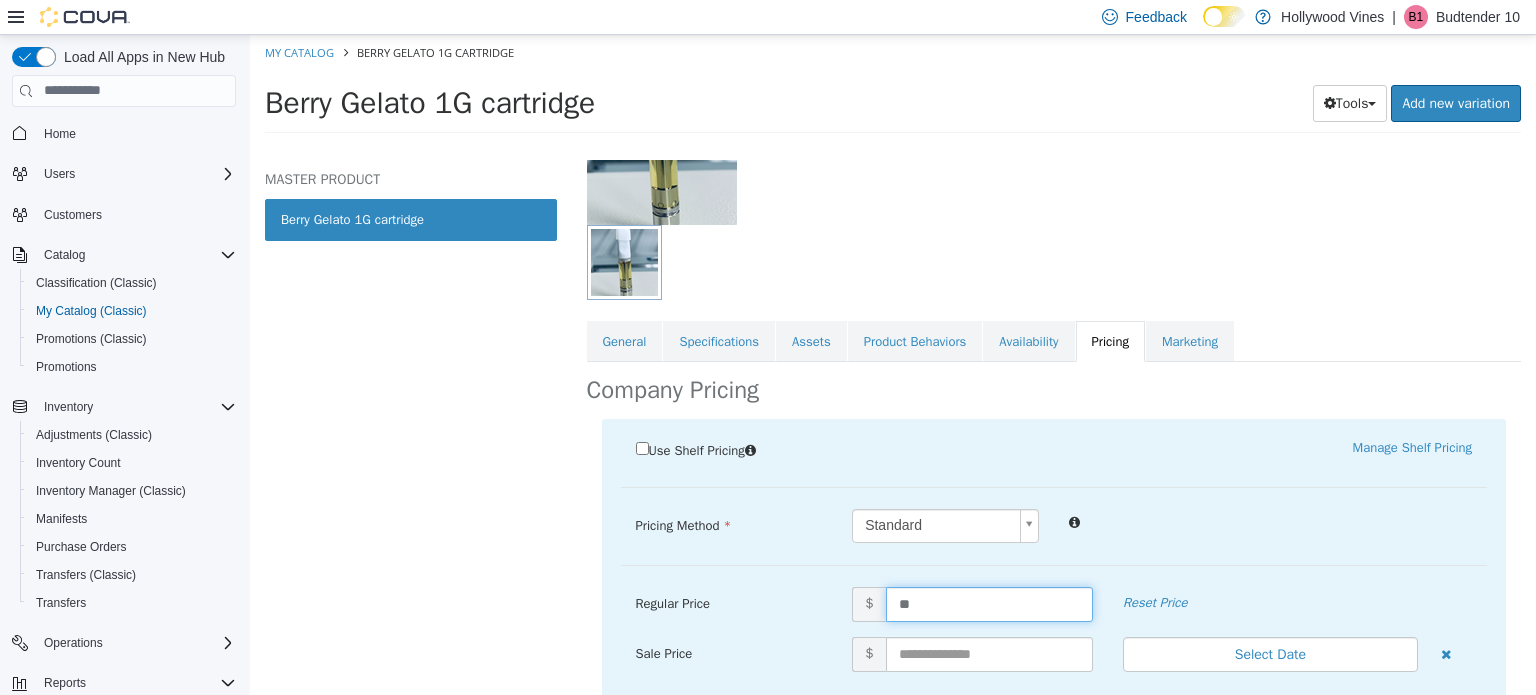 type on "*" 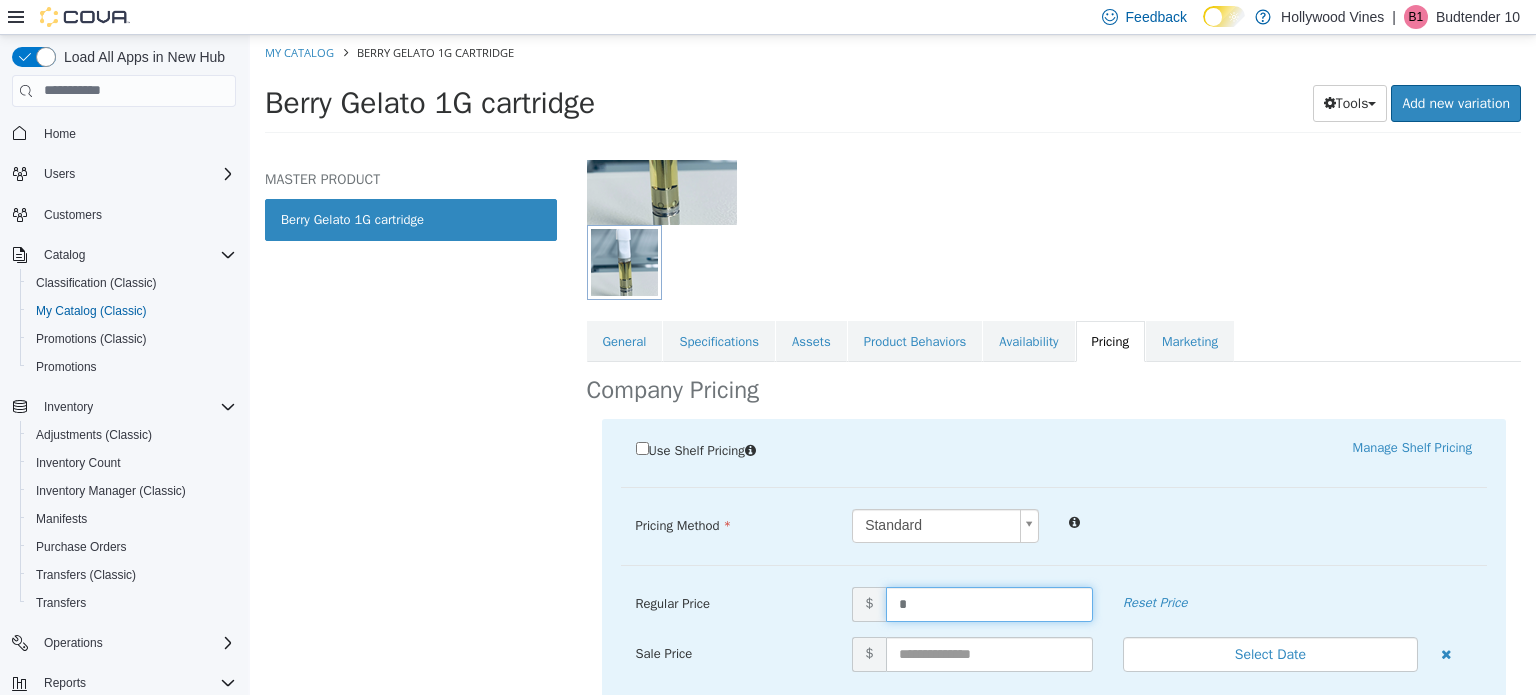 type on "**" 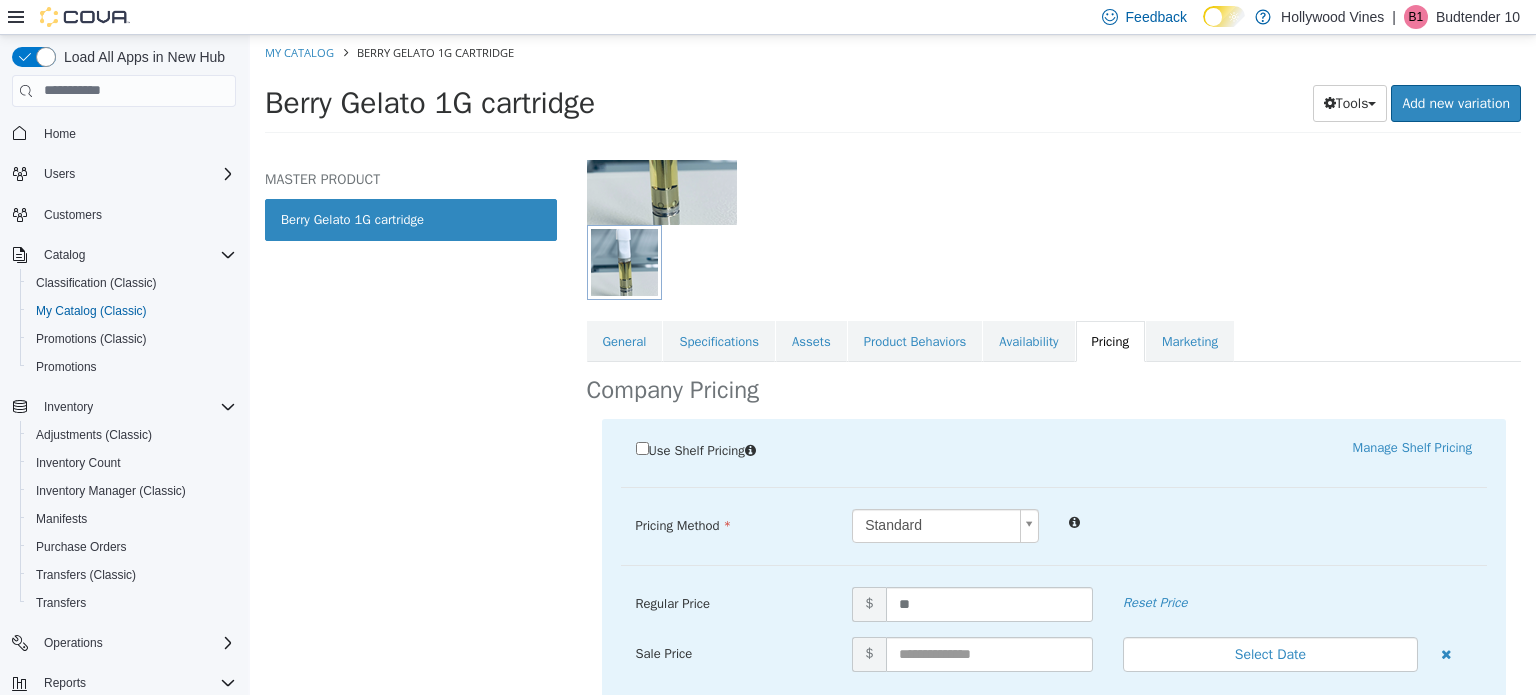 click on "Use Shelf Pricing    Manage Shelf Pricing Shelf Price     Select a Shelf Price                             Shelf Price is required Pricing Method     Standard                             * Regular Price $ ** Reset Price Sale Price $ Select Date     (UTC-8) Anchorage                                Add Sale Seniors $ Employee $ Teacher $ Veteran $ Handler $ First Responders $ Cancel Save" at bounding box center [1054, 756] 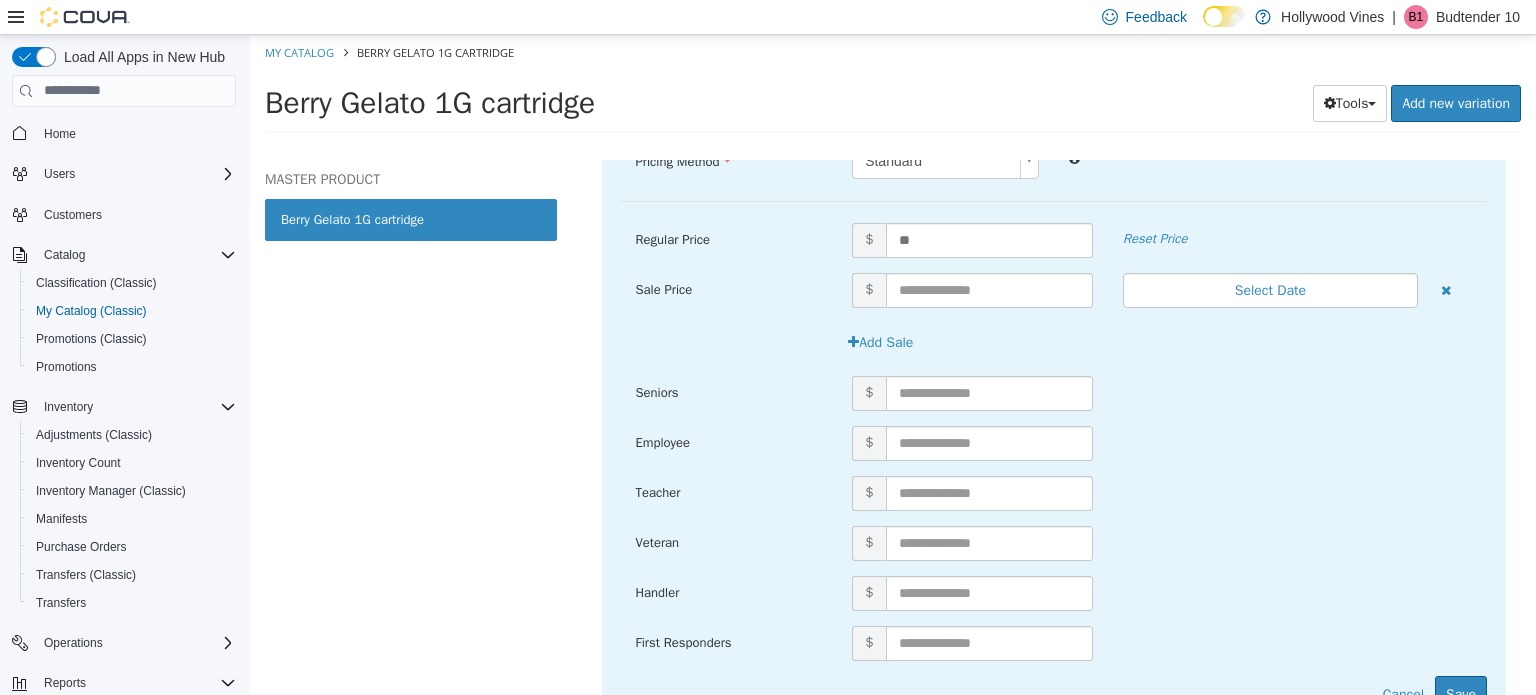 scroll, scrollTop: 653, scrollLeft: 0, axis: vertical 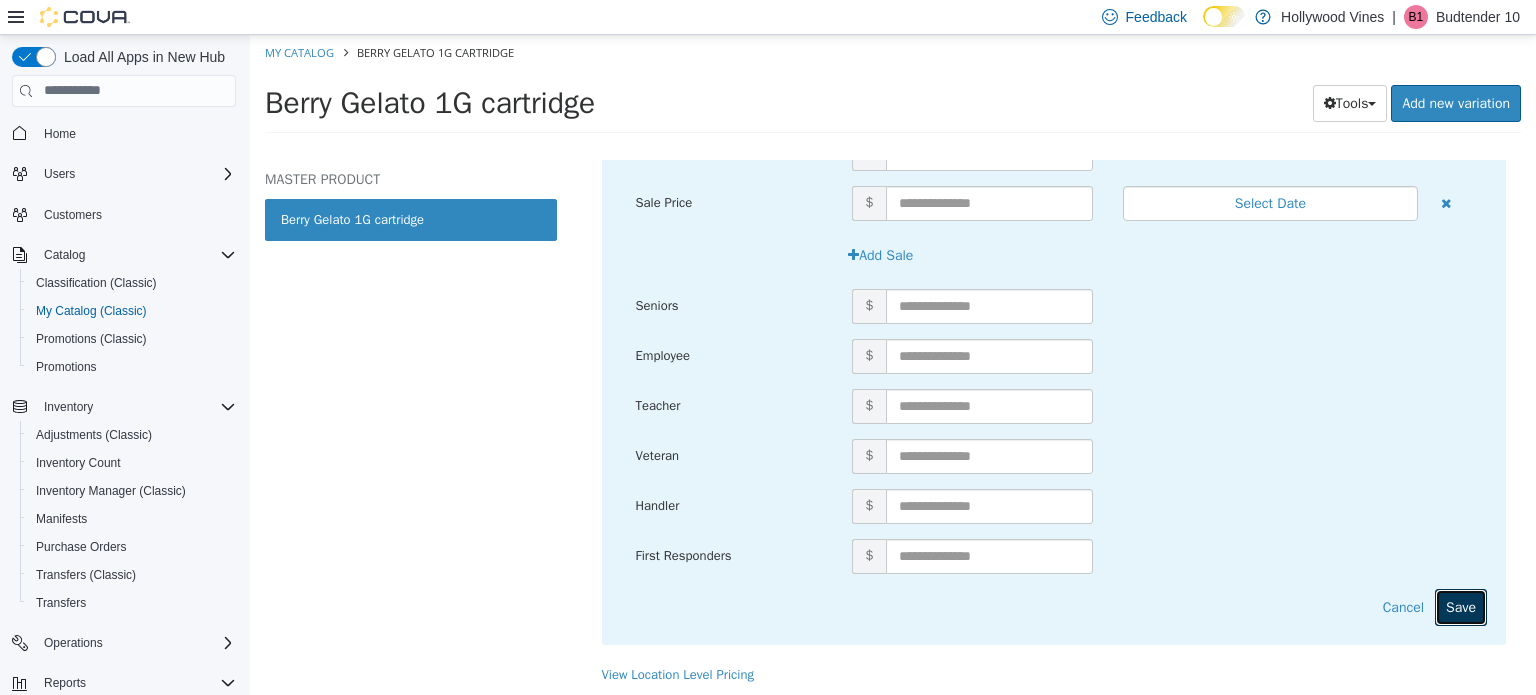 click on "Save" at bounding box center (1461, 606) 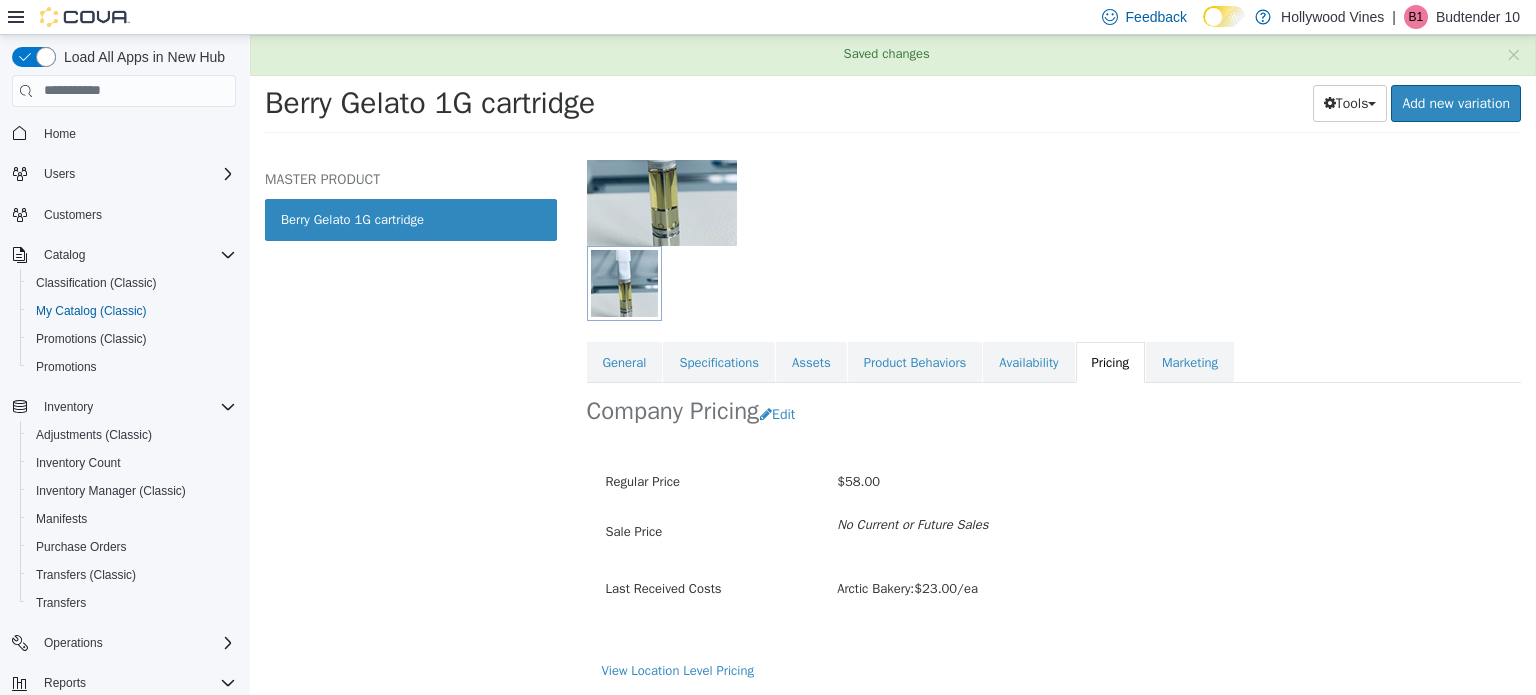 scroll, scrollTop: 179, scrollLeft: 0, axis: vertical 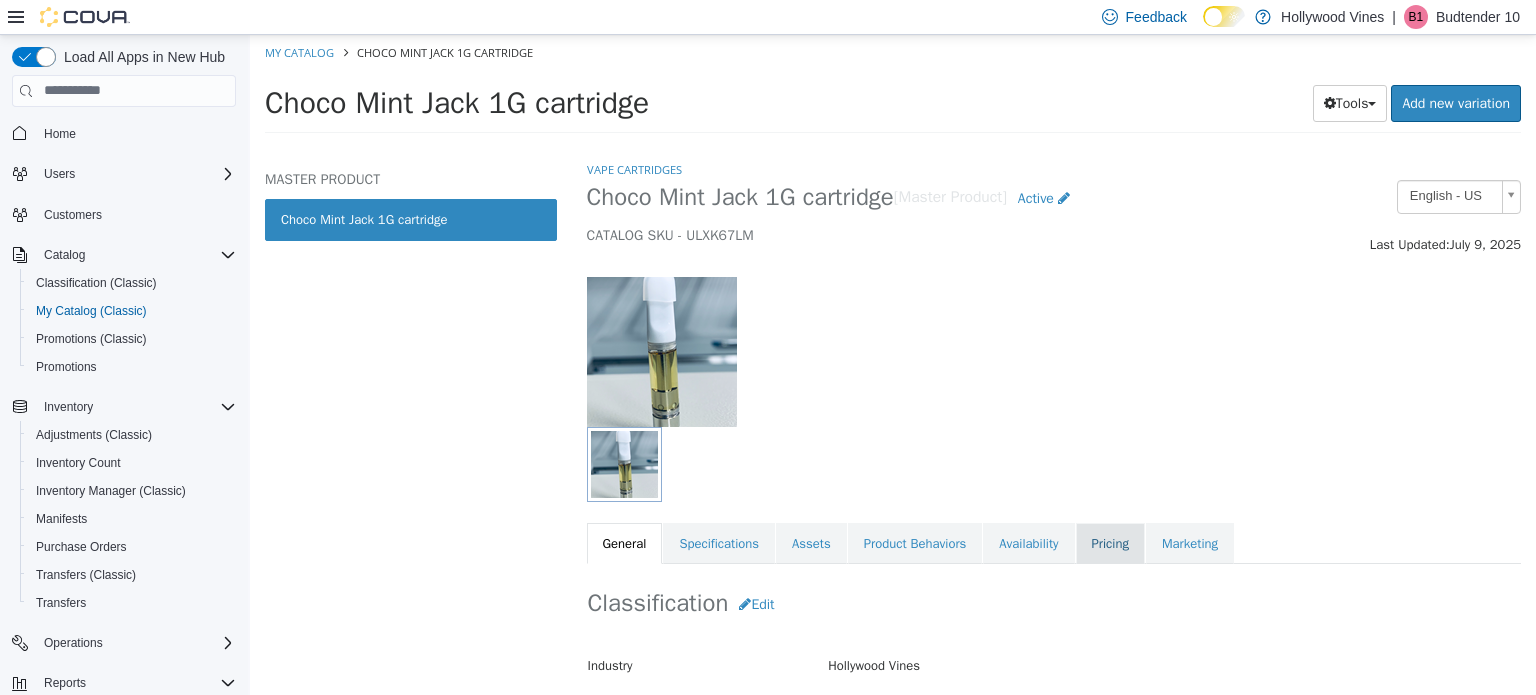 click on "Pricing" at bounding box center (1110, 543) 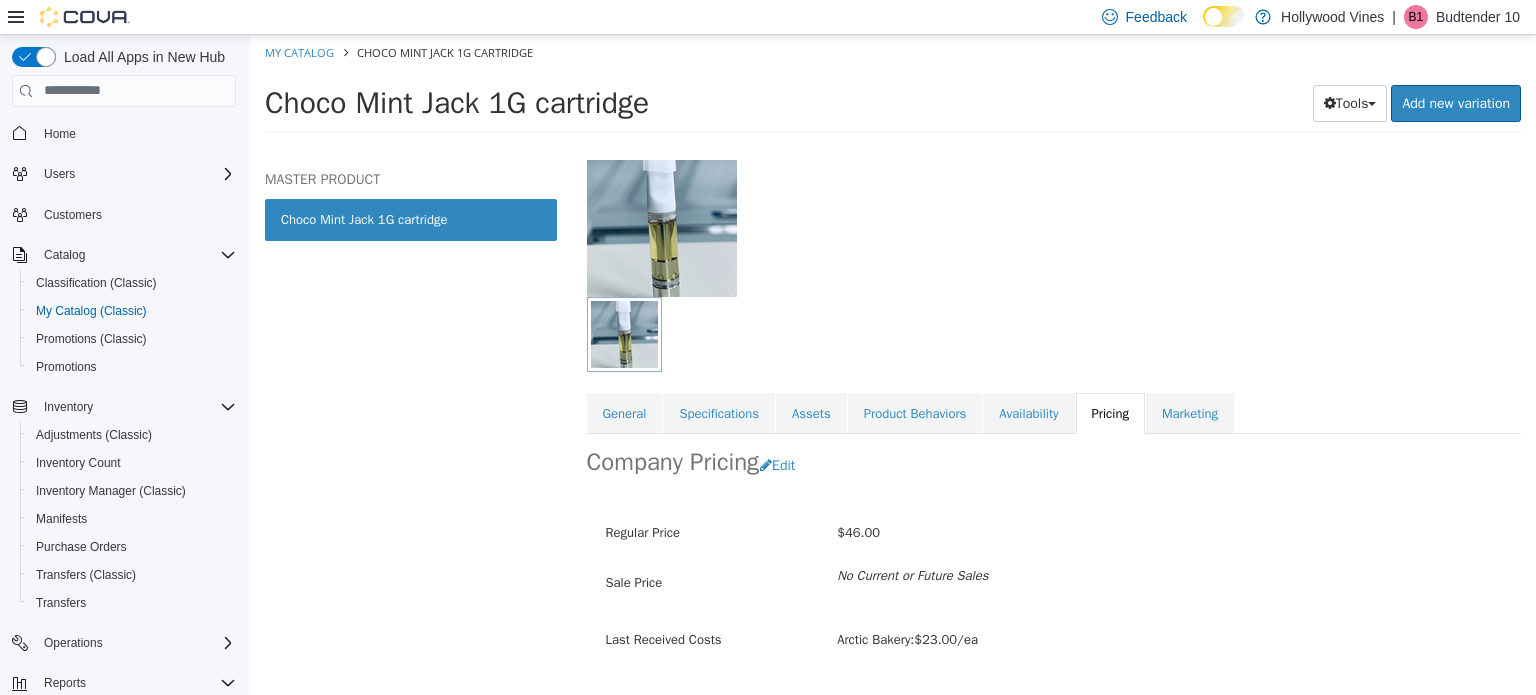 scroll, scrollTop: 179, scrollLeft: 0, axis: vertical 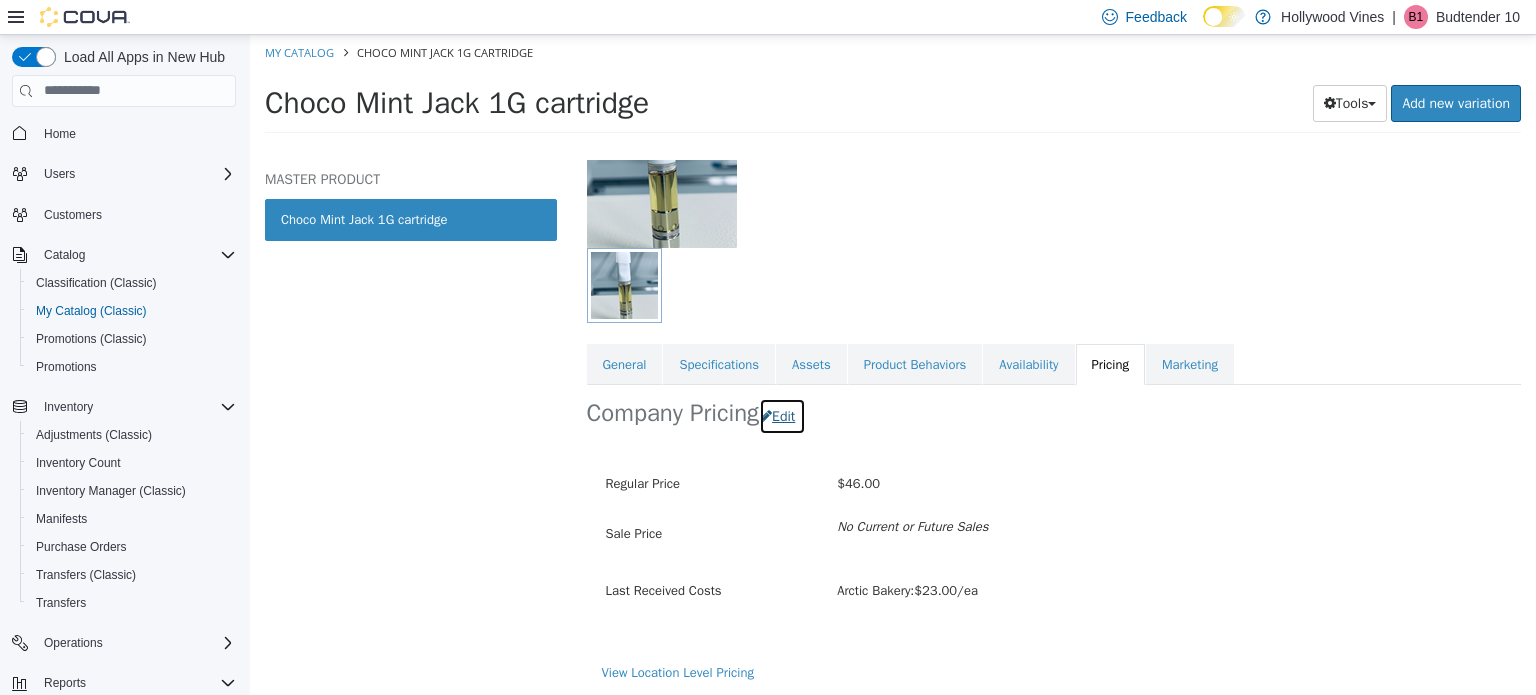 click on "Edit" at bounding box center (782, 415) 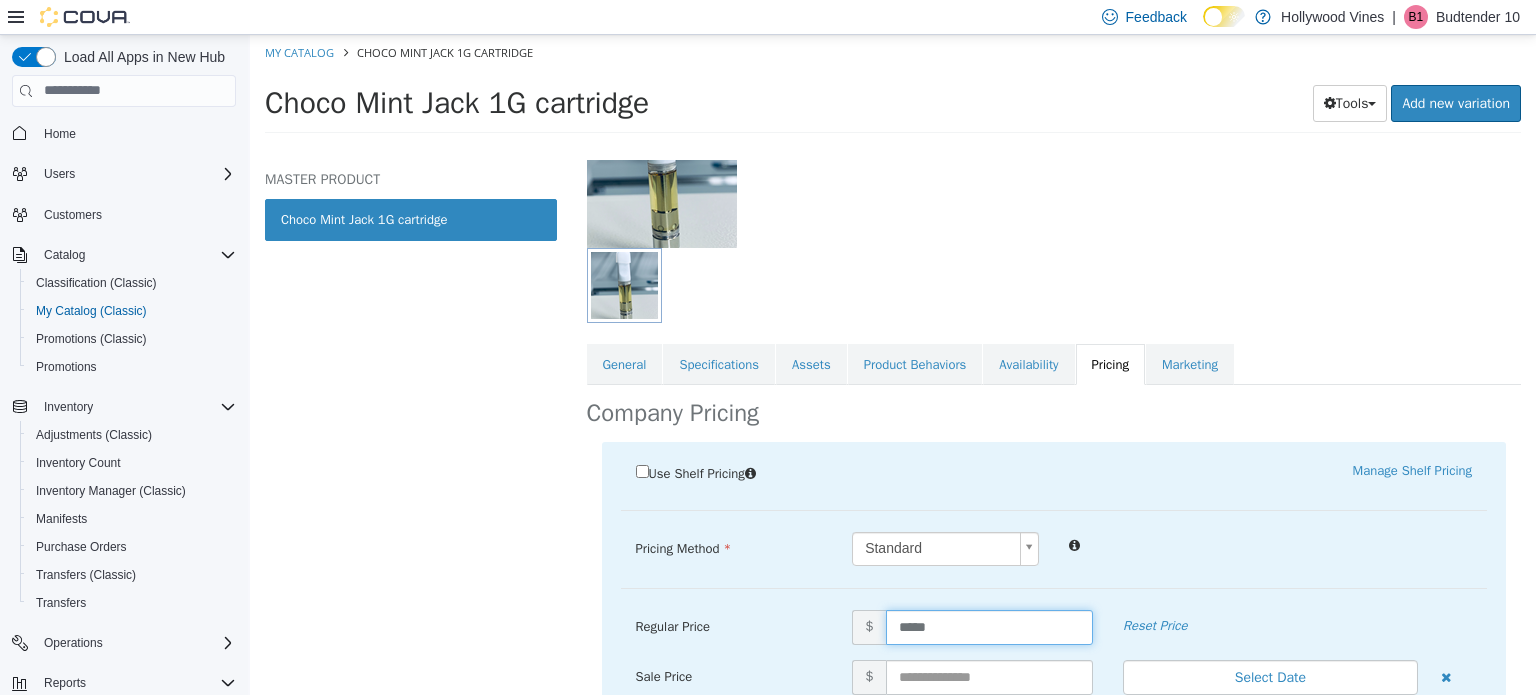 click on "*****" at bounding box center (989, 626) 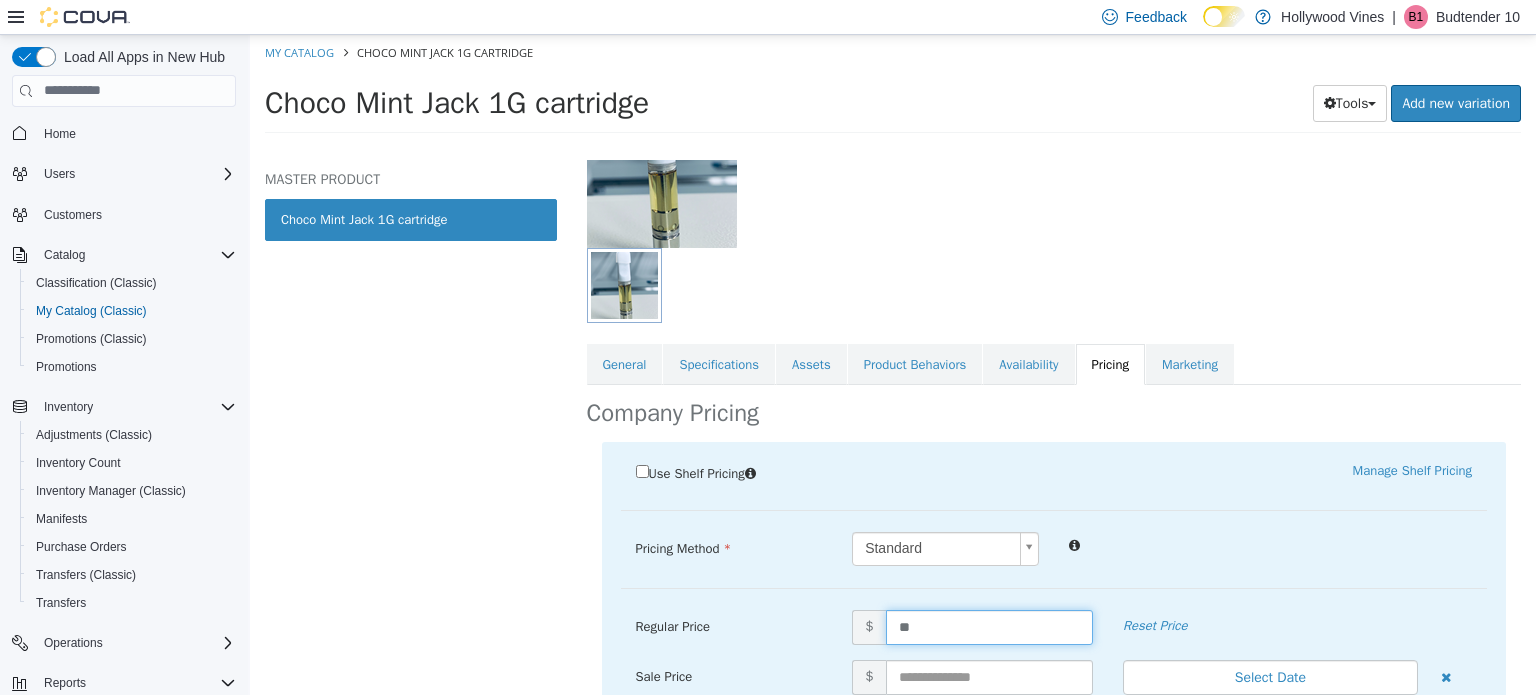 type on "*" 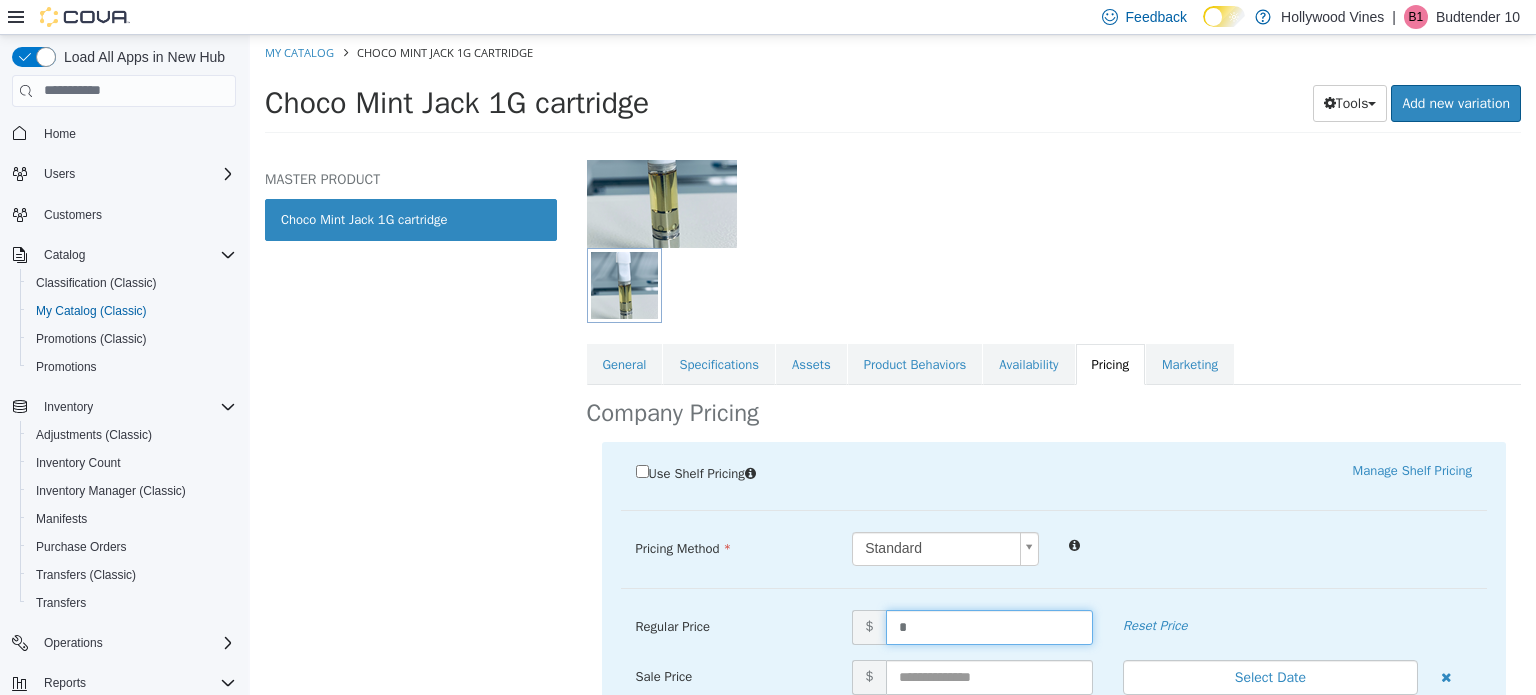 type on "**" 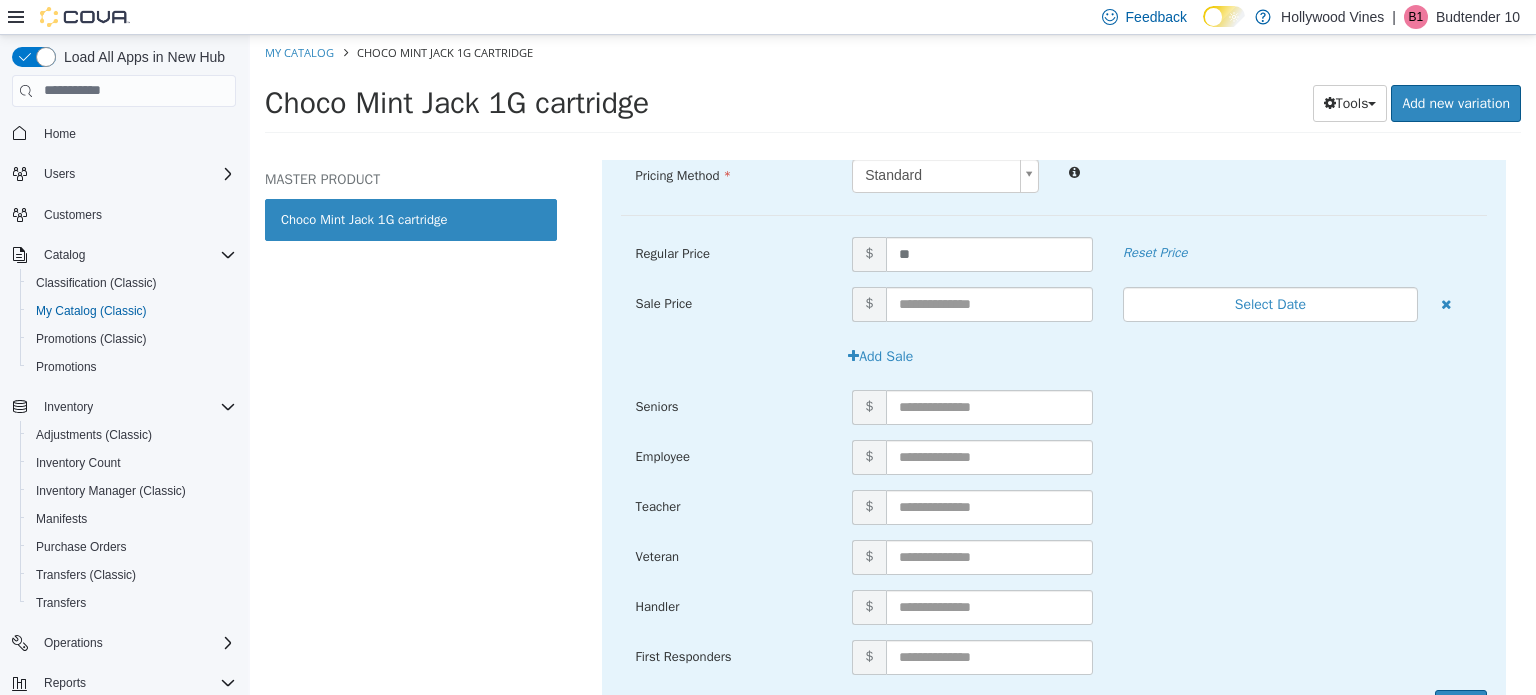 scroll, scrollTop: 653, scrollLeft: 0, axis: vertical 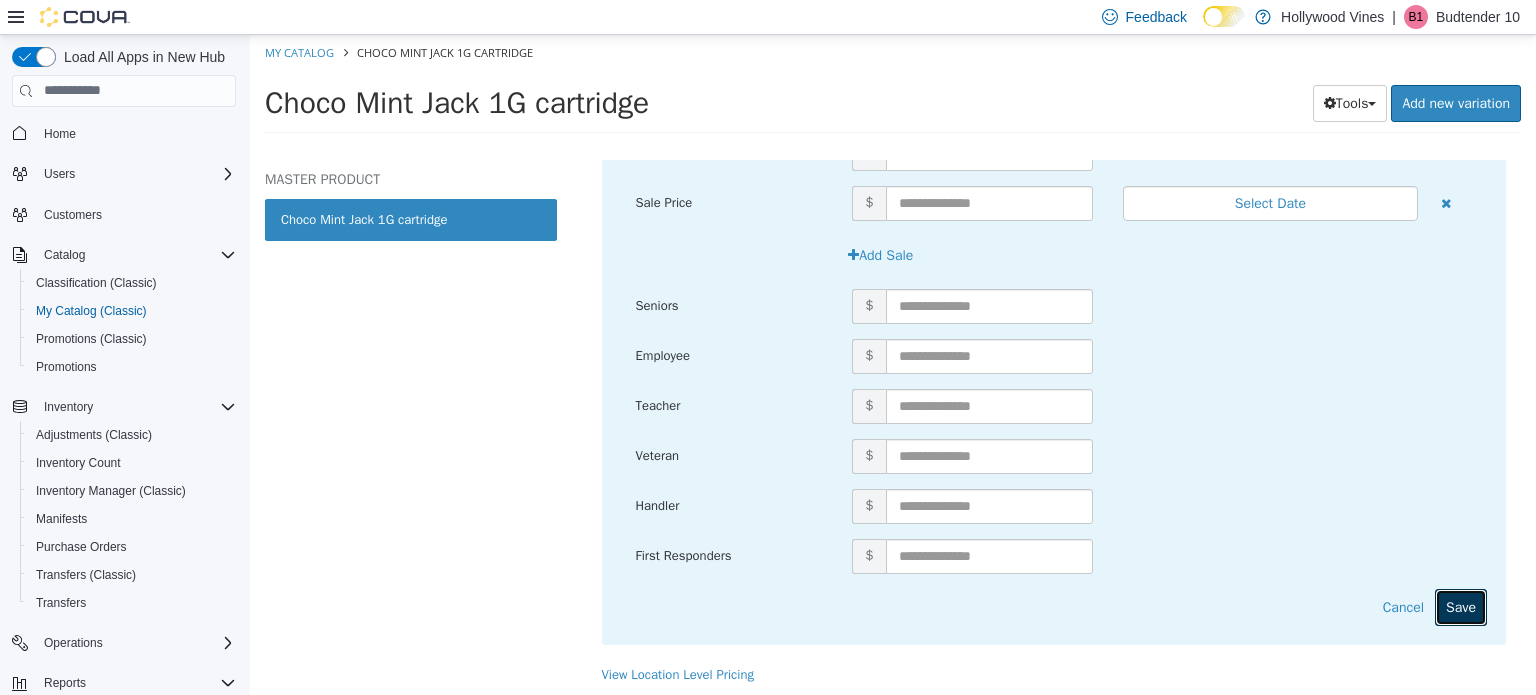 click on "Save" at bounding box center [1461, 606] 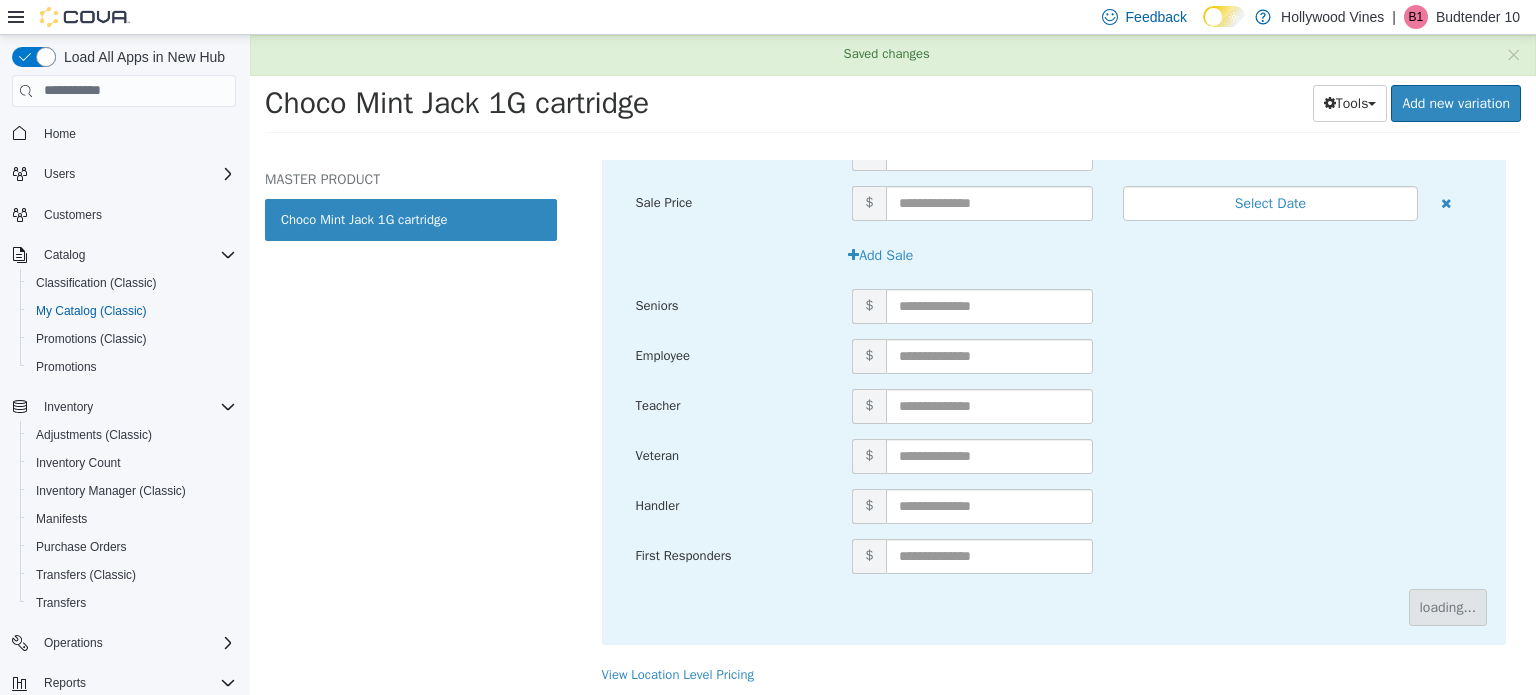 scroll, scrollTop: 179, scrollLeft: 0, axis: vertical 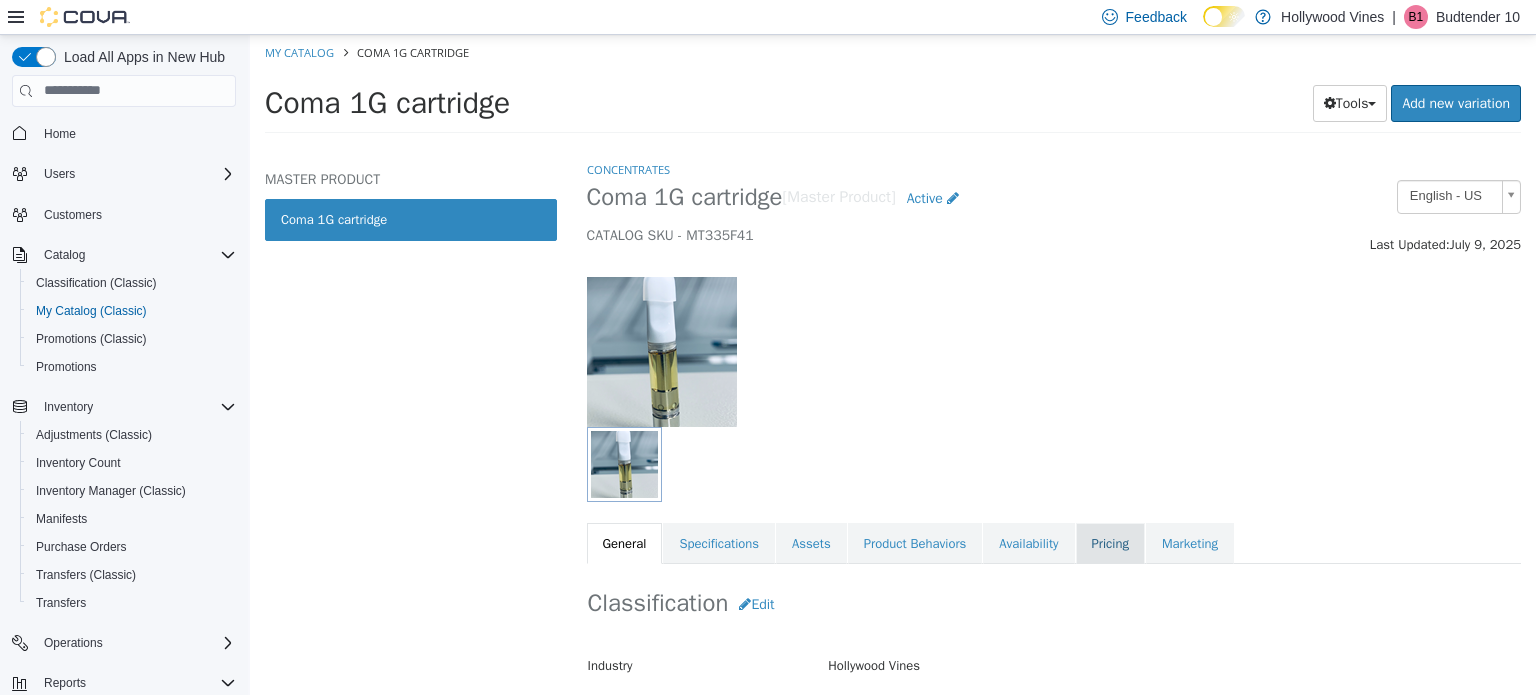 click on "Pricing" at bounding box center (1110, 543) 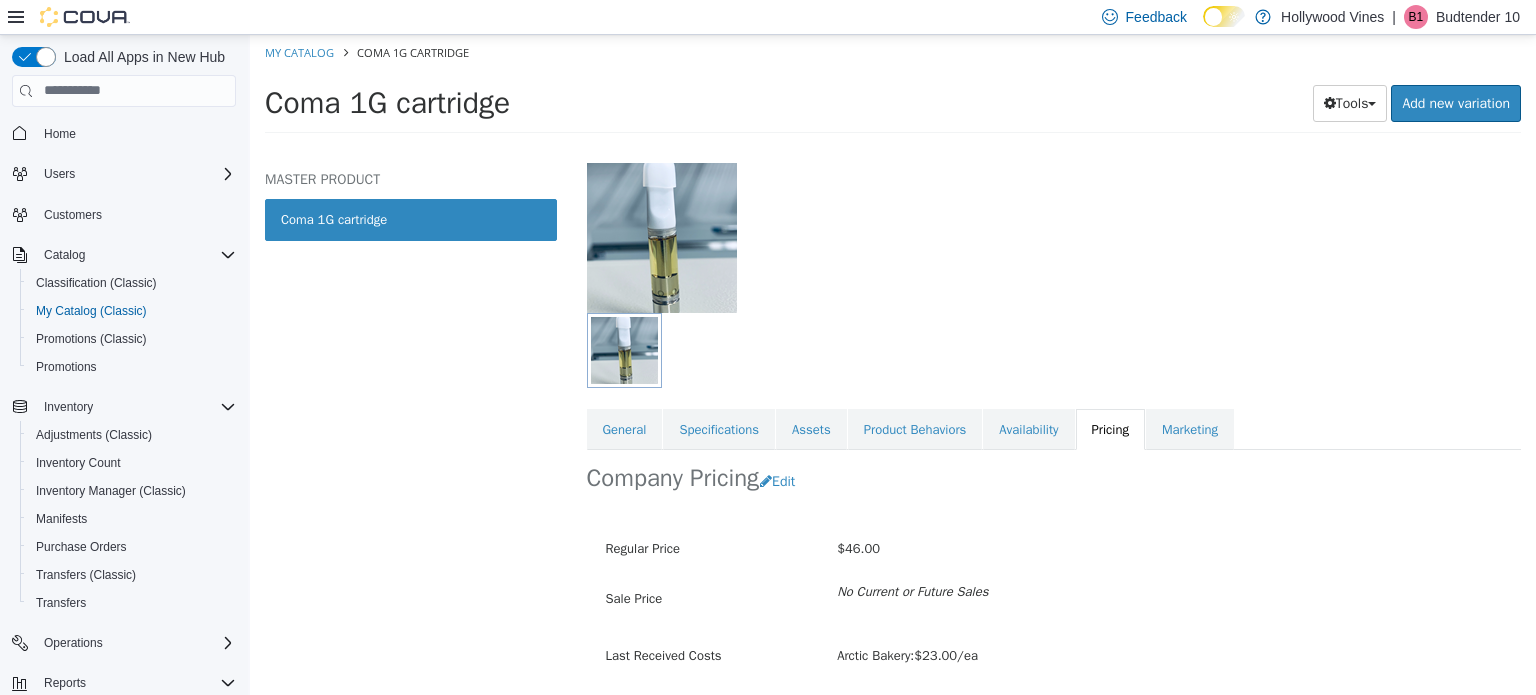 scroll, scrollTop: 179, scrollLeft: 0, axis: vertical 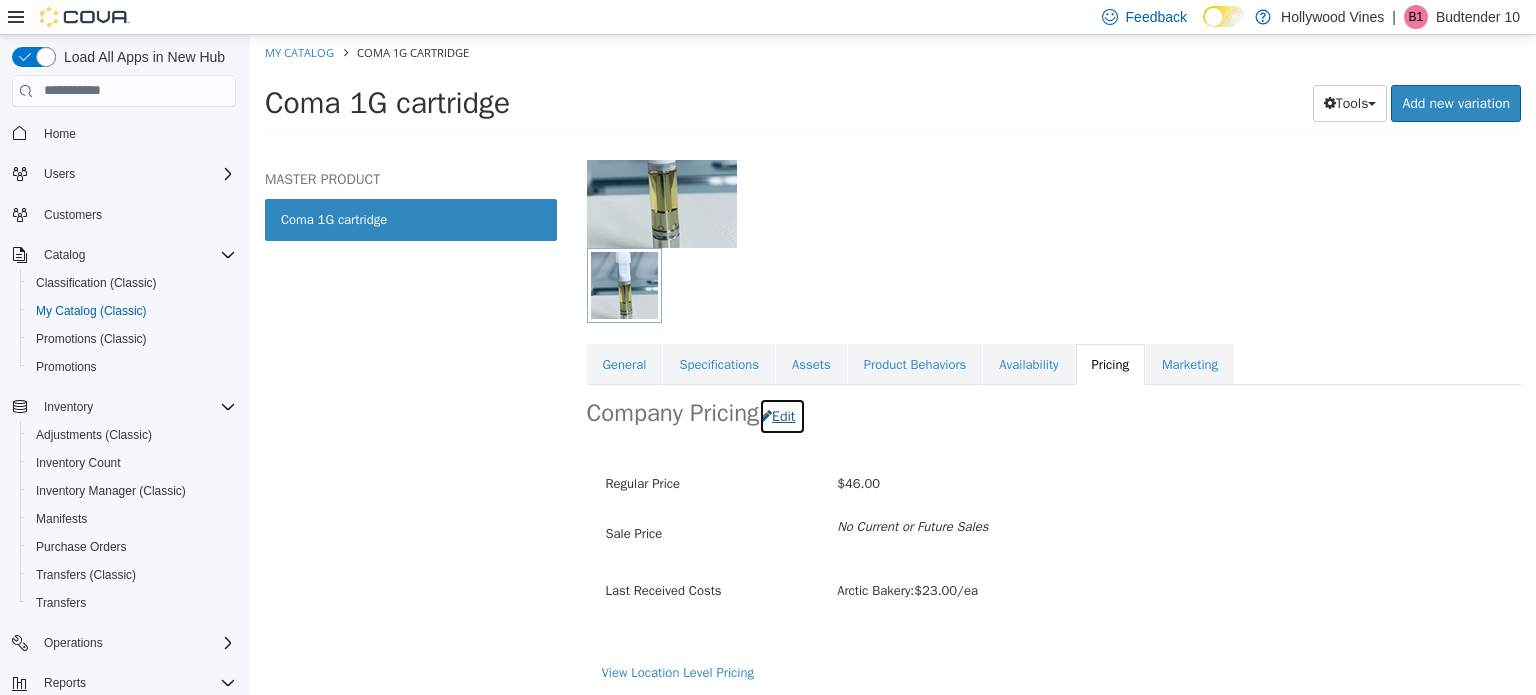 click on "Edit" at bounding box center [782, 415] 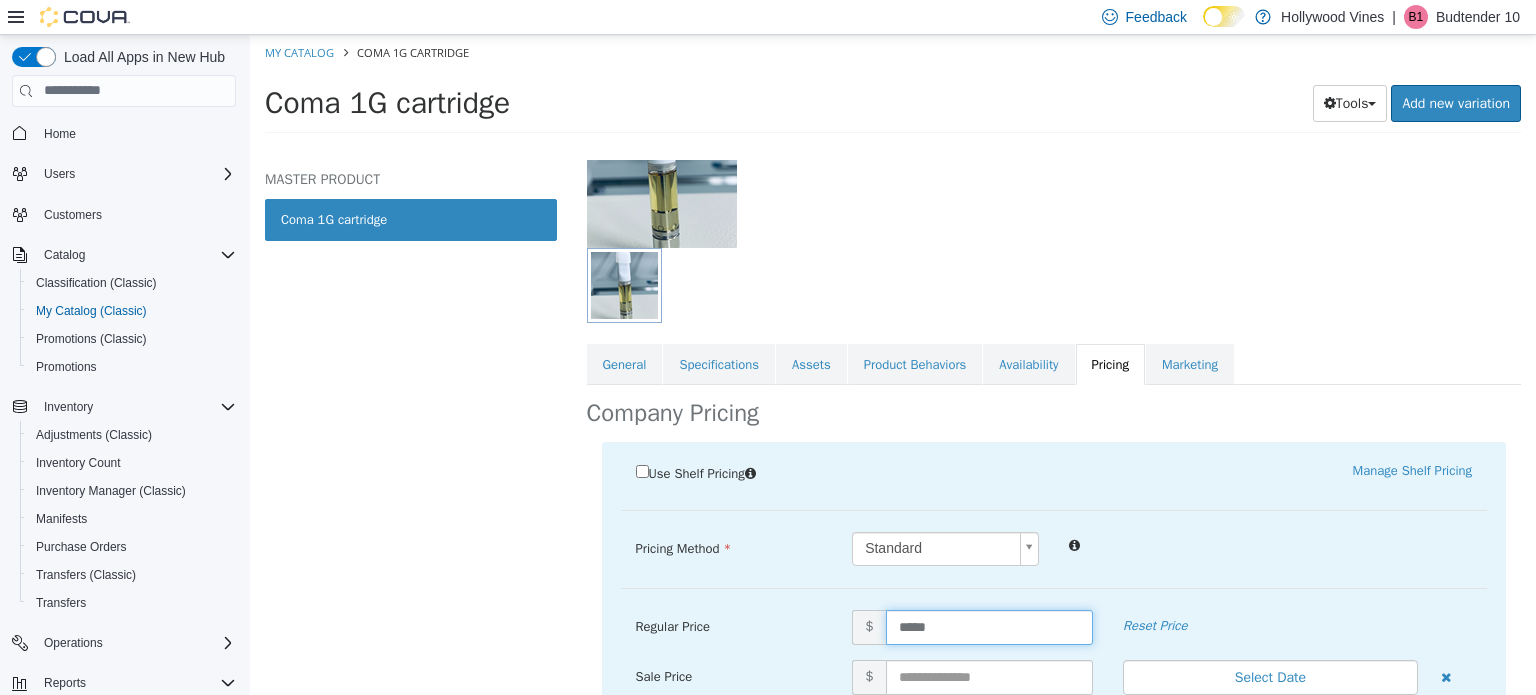 click on "*****" at bounding box center [989, 626] 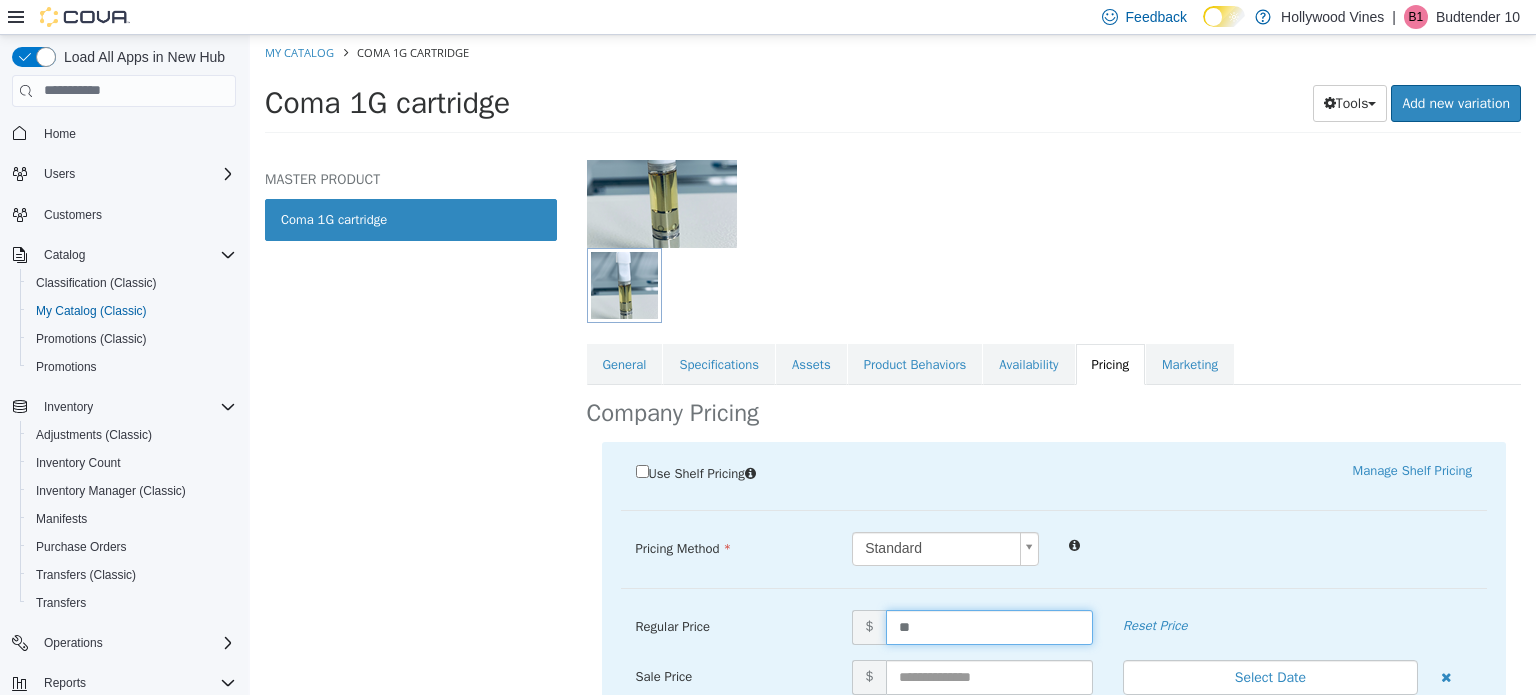type on "*" 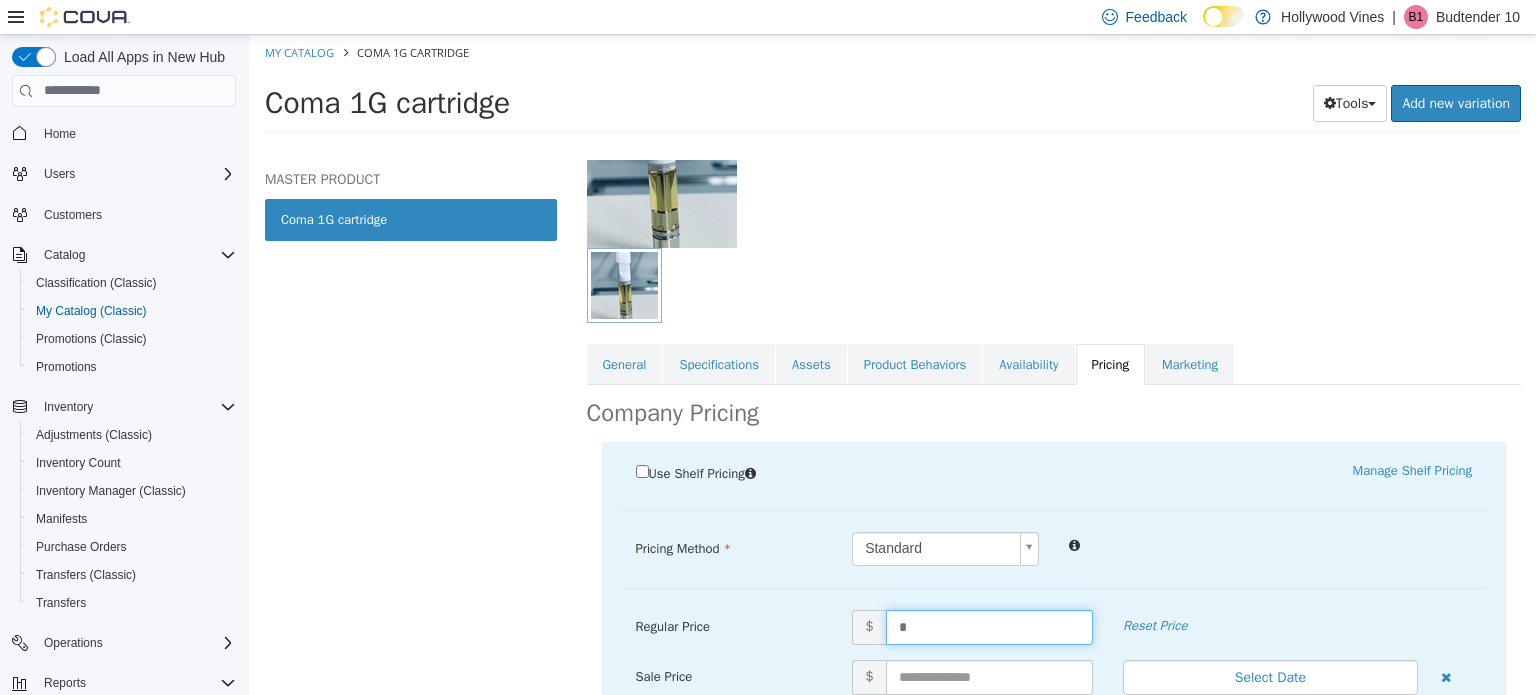 type on "**" 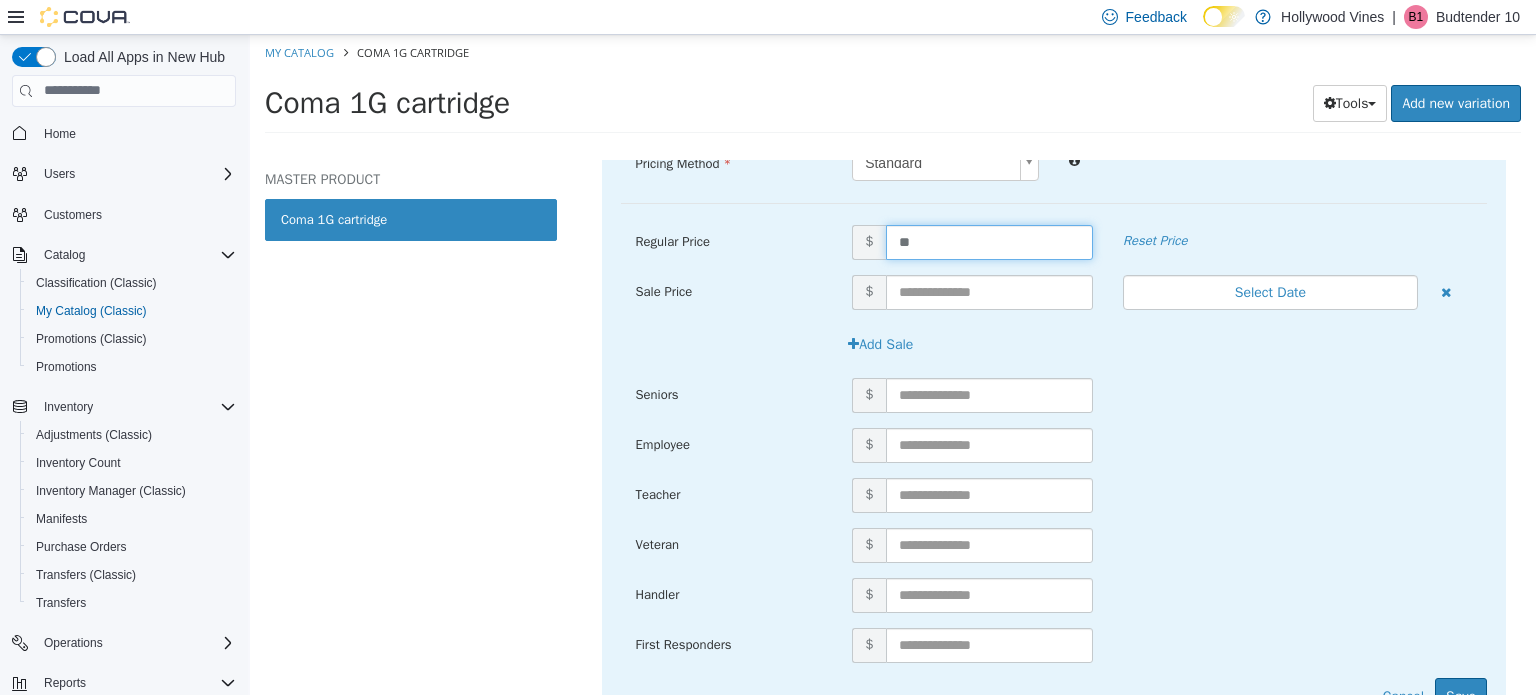 scroll, scrollTop: 566, scrollLeft: 0, axis: vertical 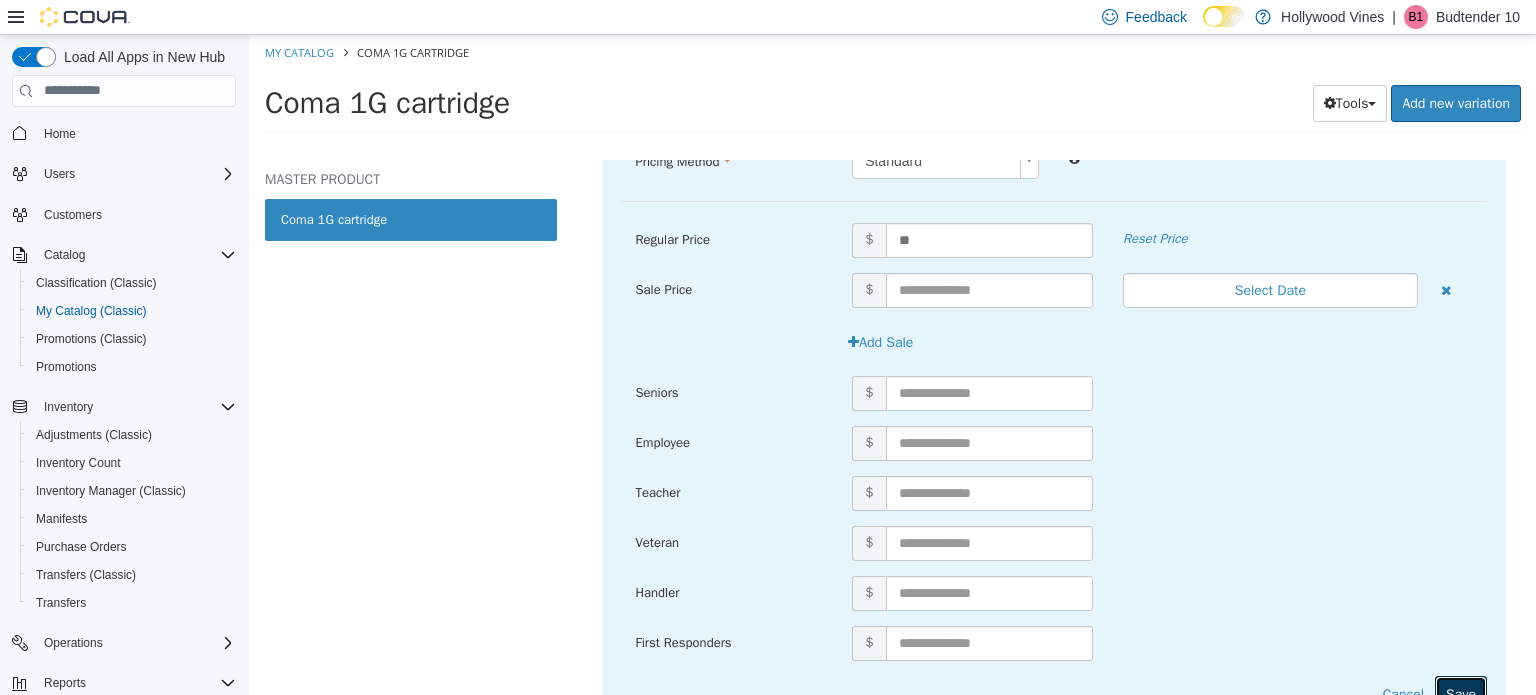 click on "Save" at bounding box center (1461, 693) 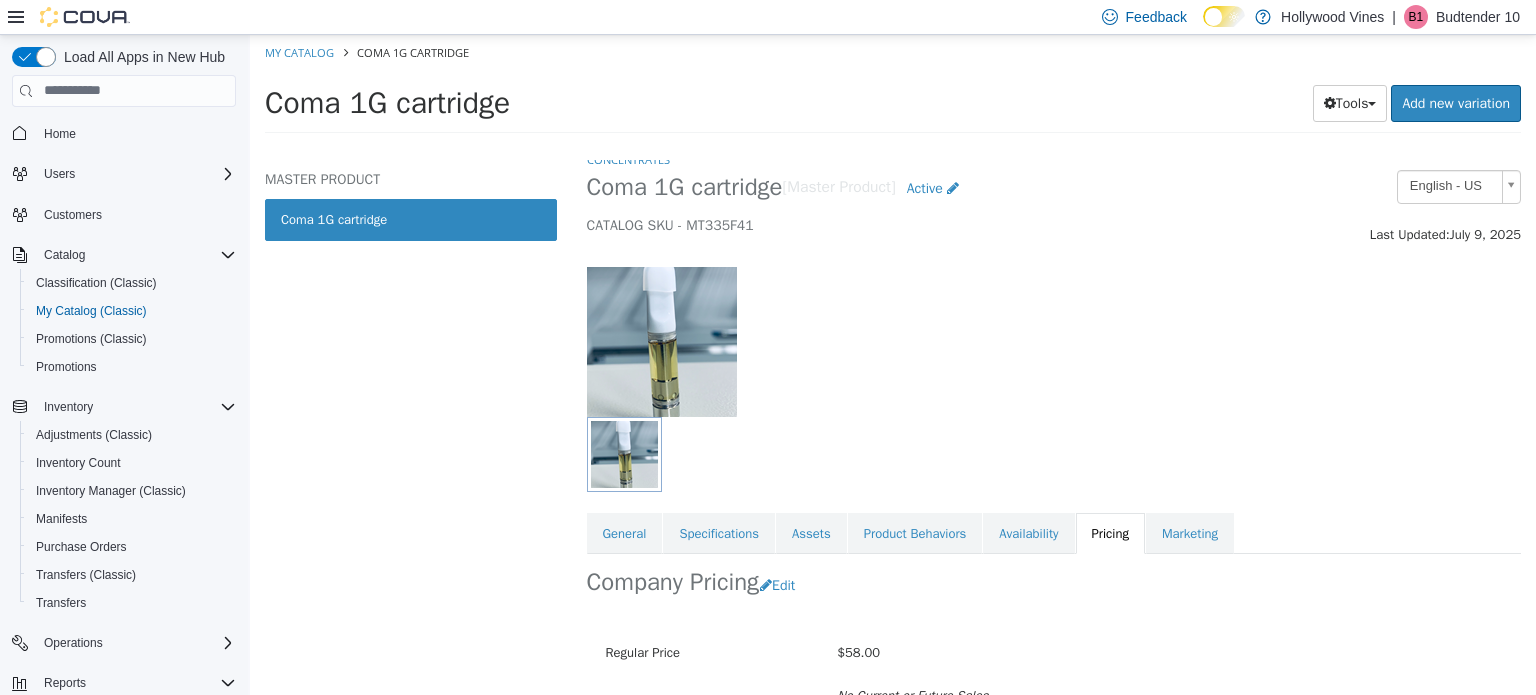 scroll, scrollTop: 9, scrollLeft: 0, axis: vertical 